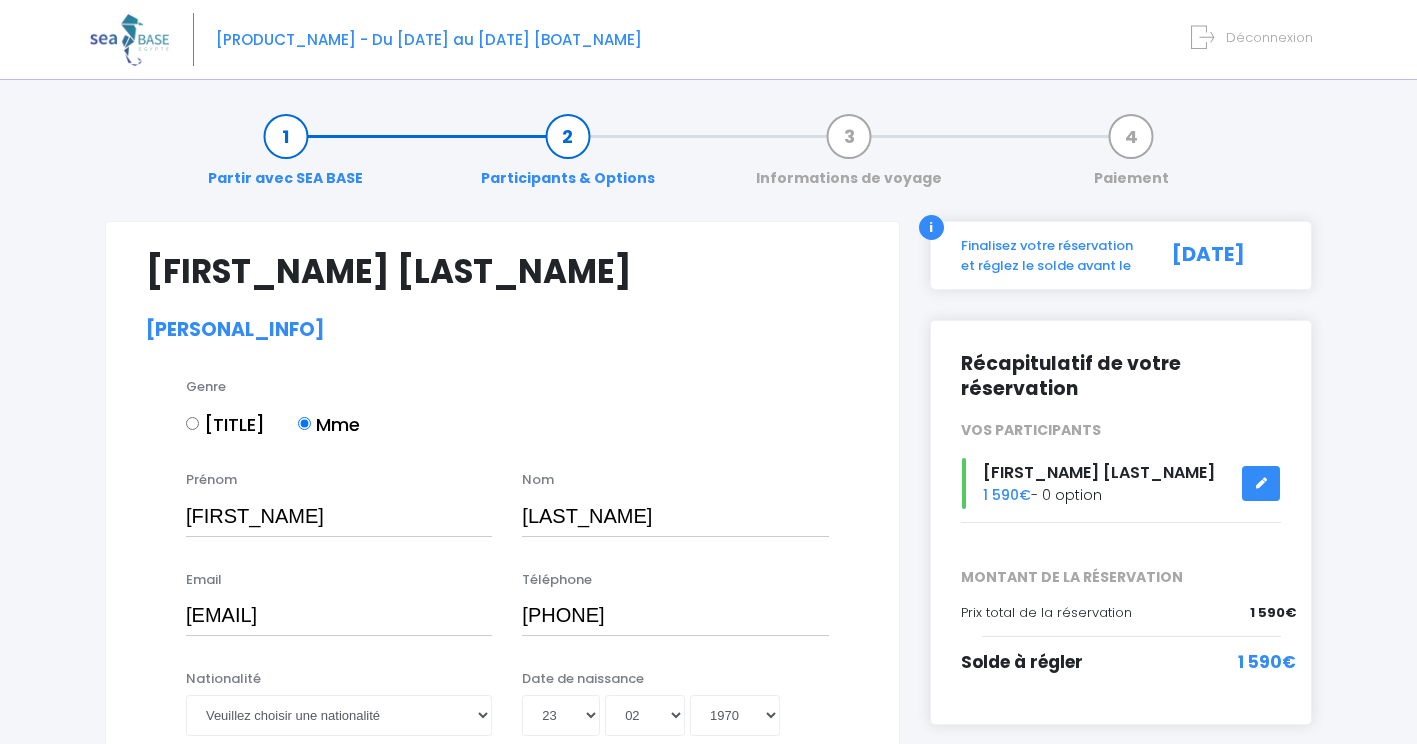 select on "N3" 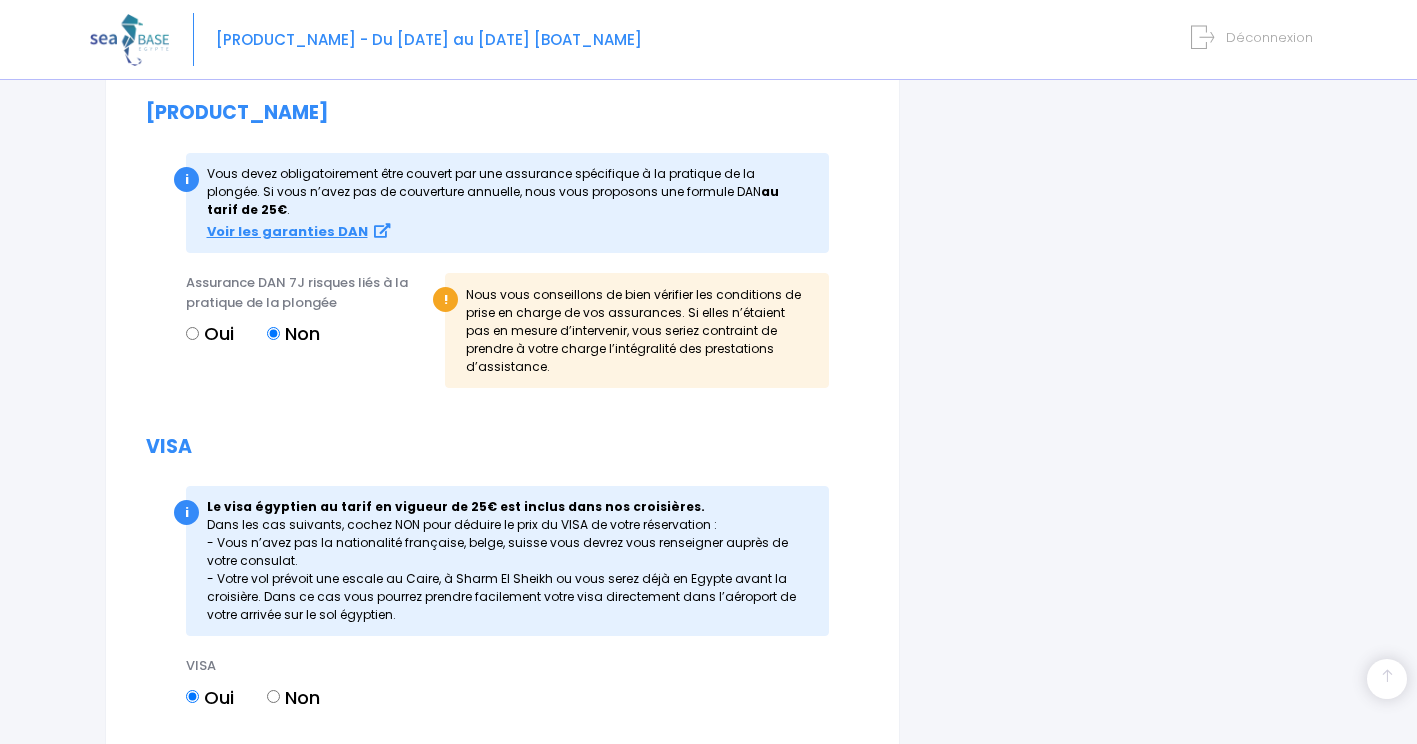 scroll, scrollTop: 2403, scrollLeft: 0, axis: vertical 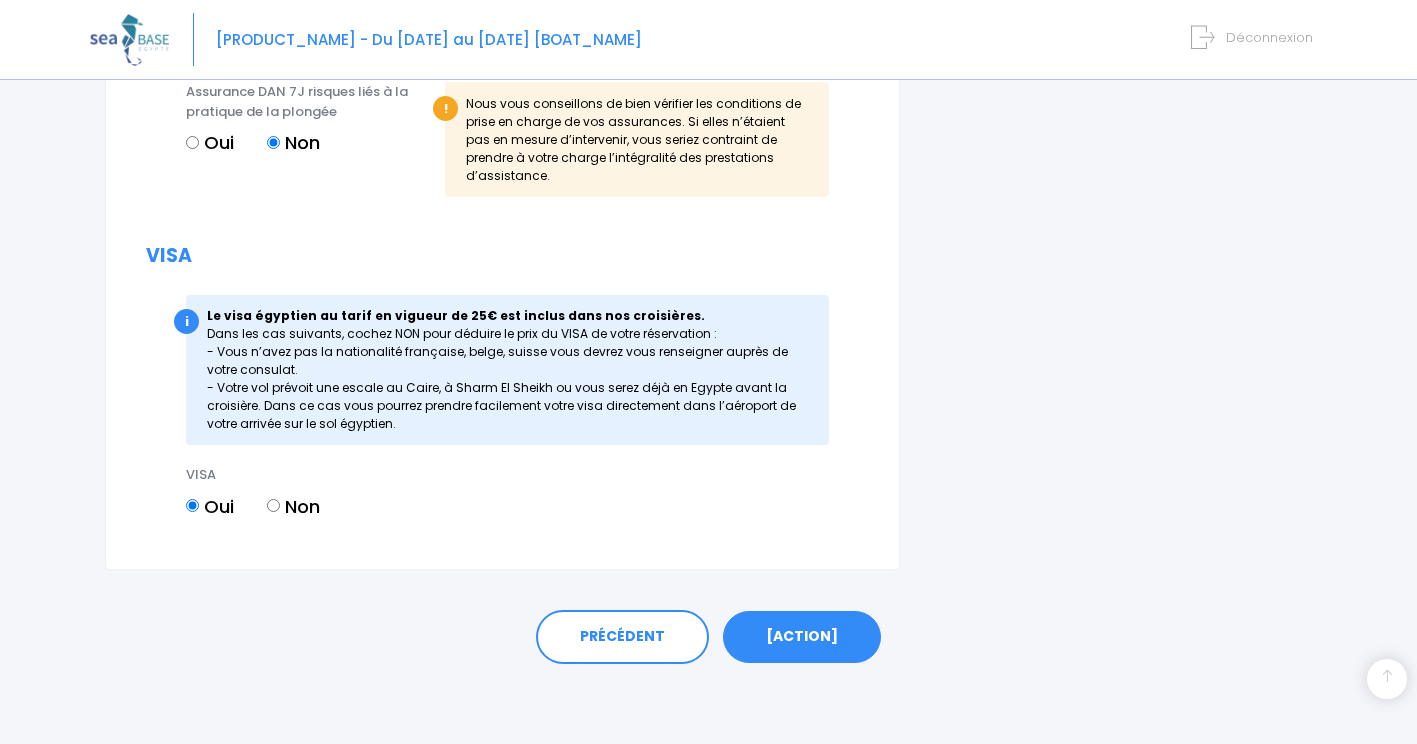 click on "ENREGISTRER" at bounding box center (802, 637) 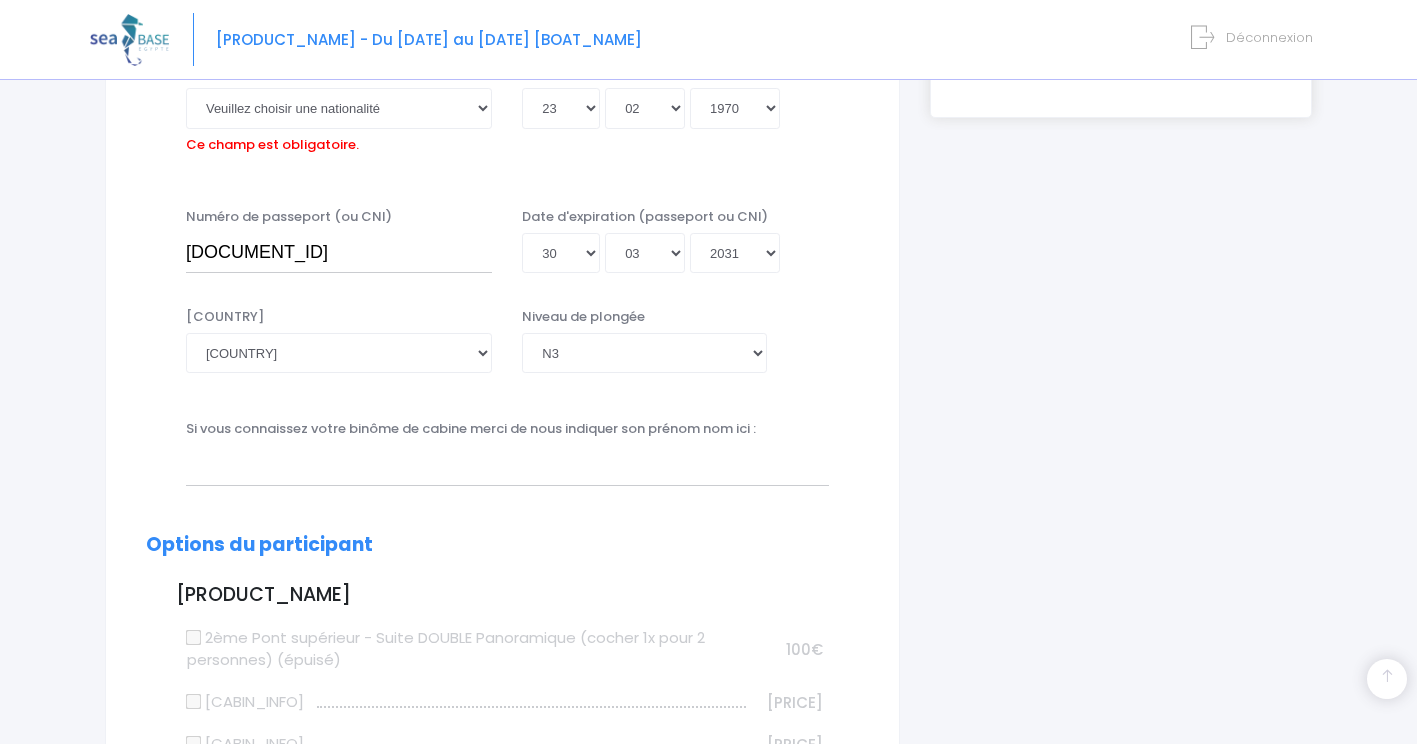 scroll, scrollTop: 495, scrollLeft: 0, axis: vertical 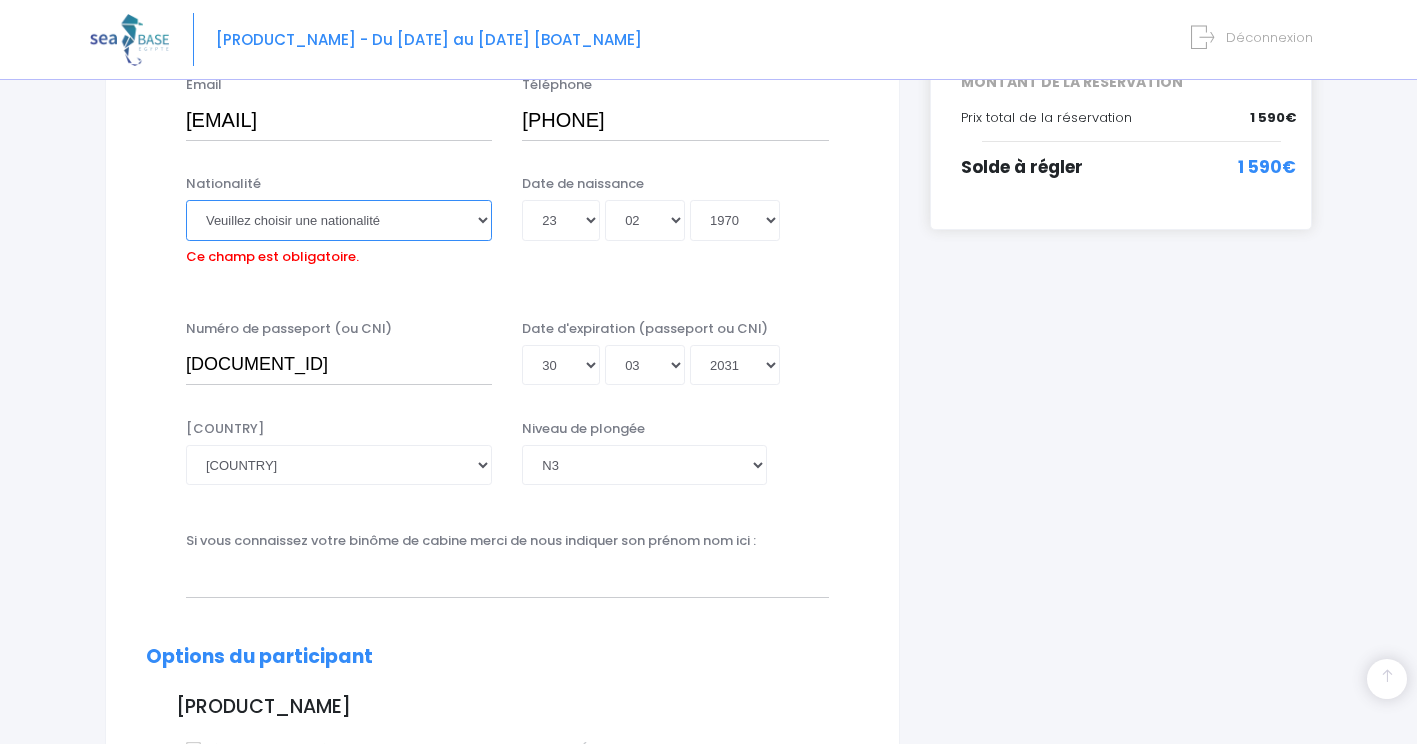 click on "Veuillez choisir une nationalité
Afghane
Albanaise
Algerienne
Allemande
Americaine
Andorrane
Angolaise
Antiguaise et barbudienne
Argentine Armenienne Australienne Autrichienne Azerbaïdjanaise Bahamienne" at bounding box center (339, 220) 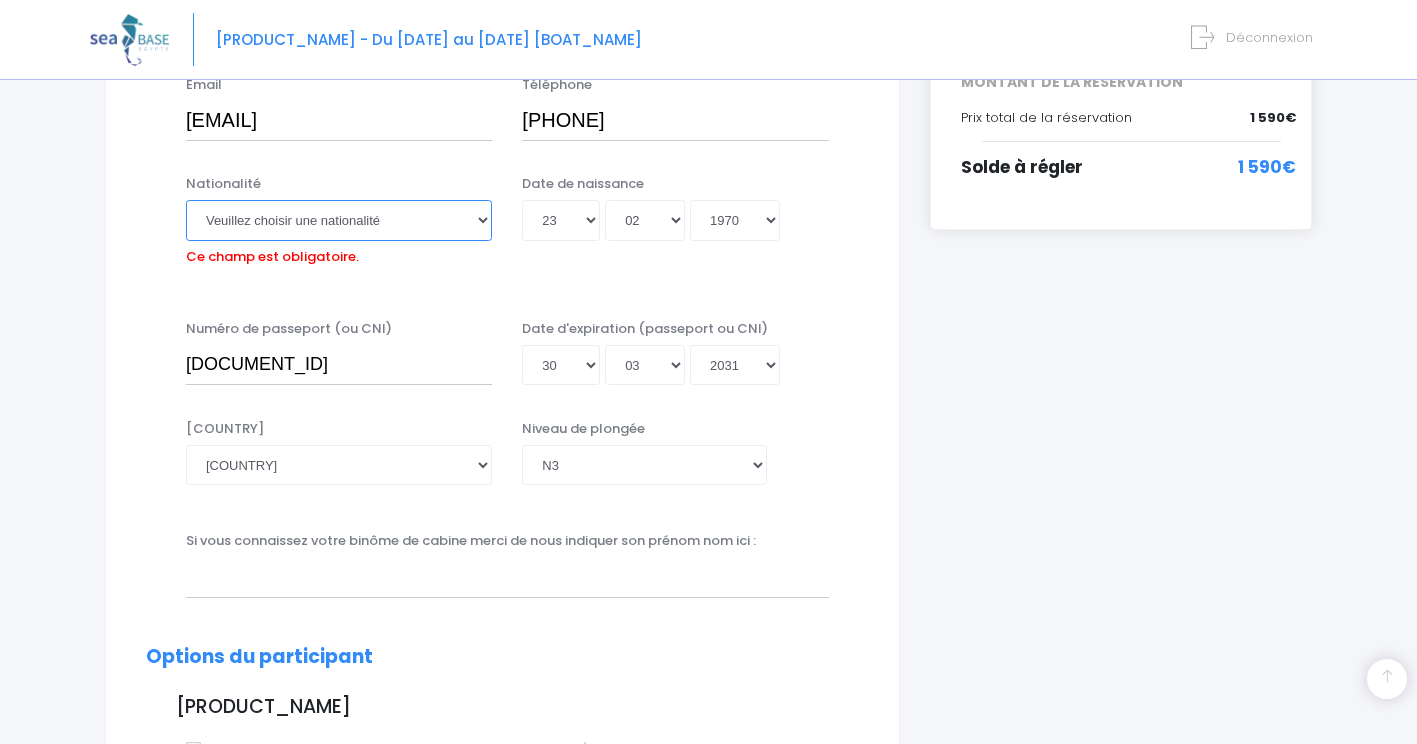 select on "Française" 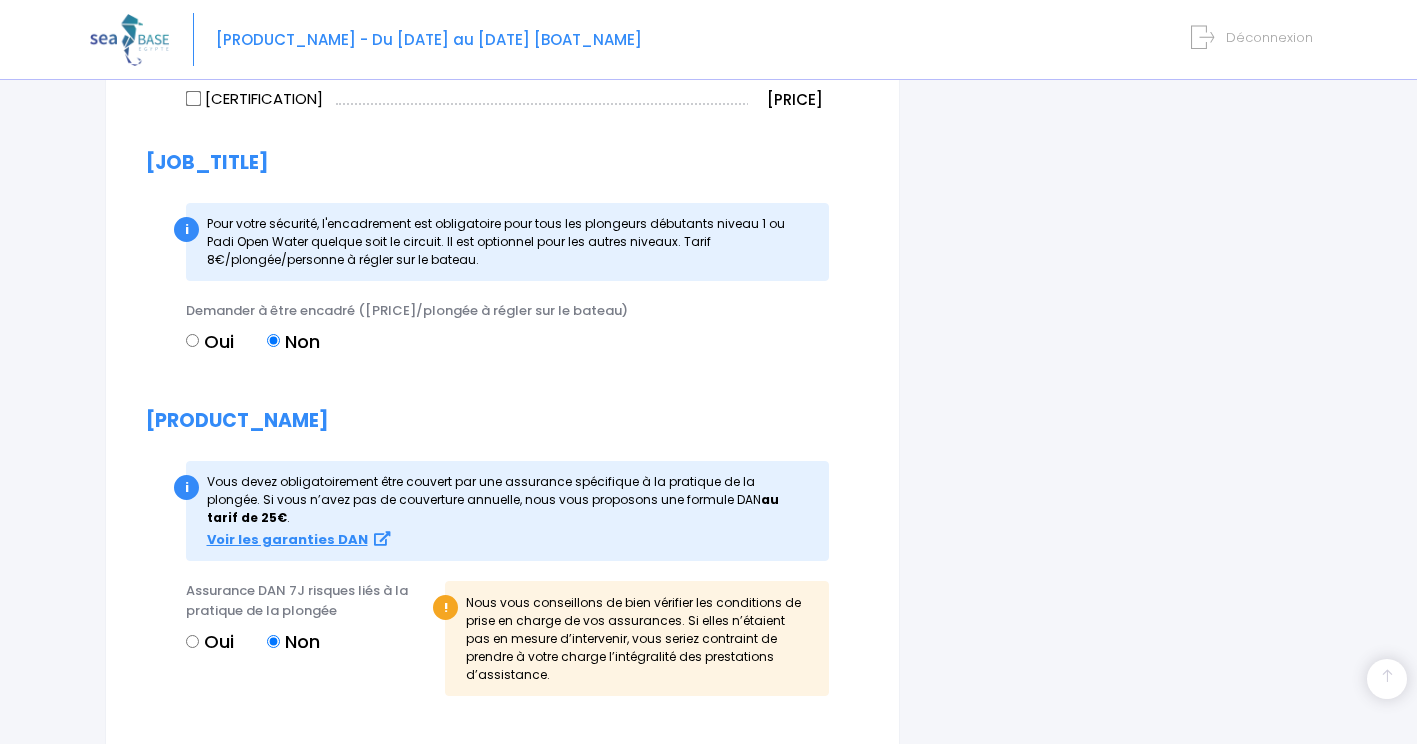 scroll, scrollTop: 2395, scrollLeft: 0, axis: vertical 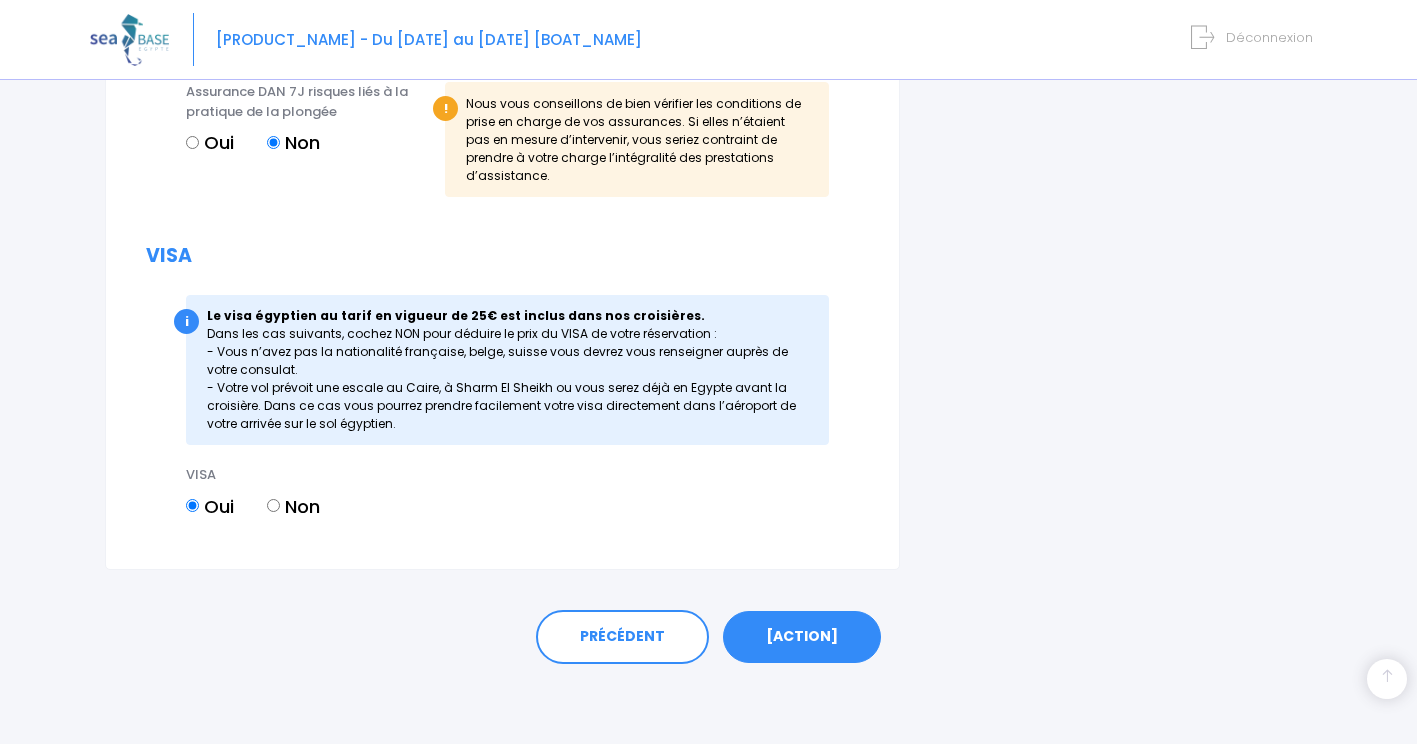 click on "ENREGISTRER" at bounding box center [802, 637] 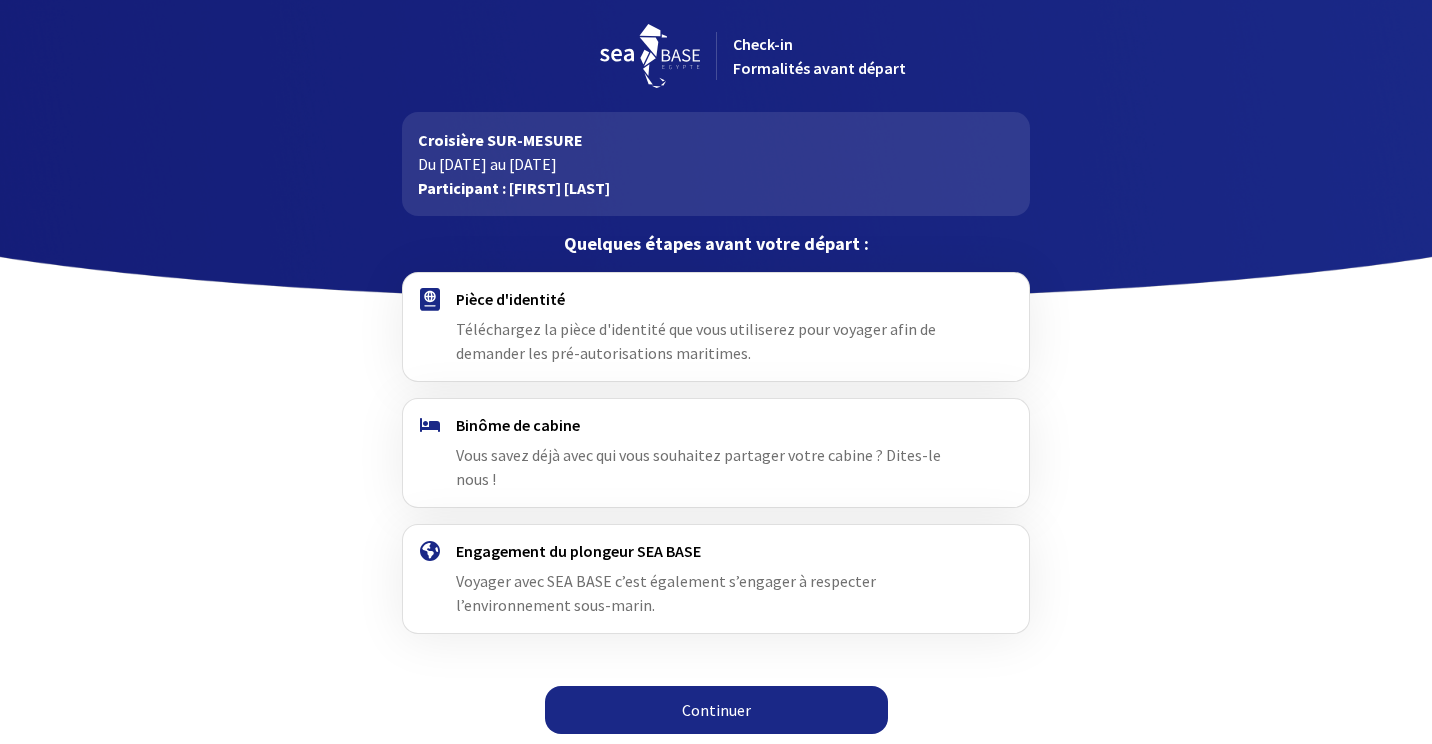 scroll, scrollTop: 0, scrollLeft: 0, axis: both 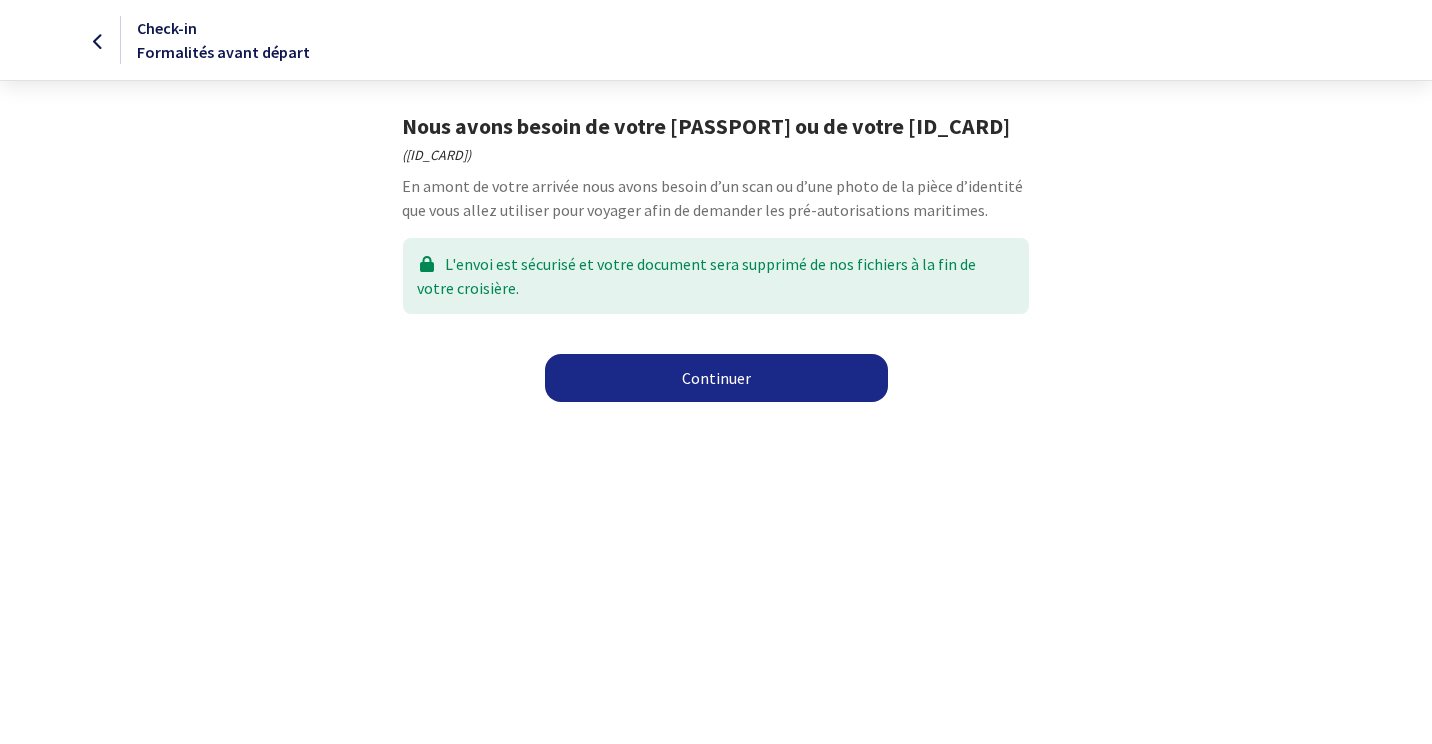 click on "Continuer" at bounding box center [716, 378] 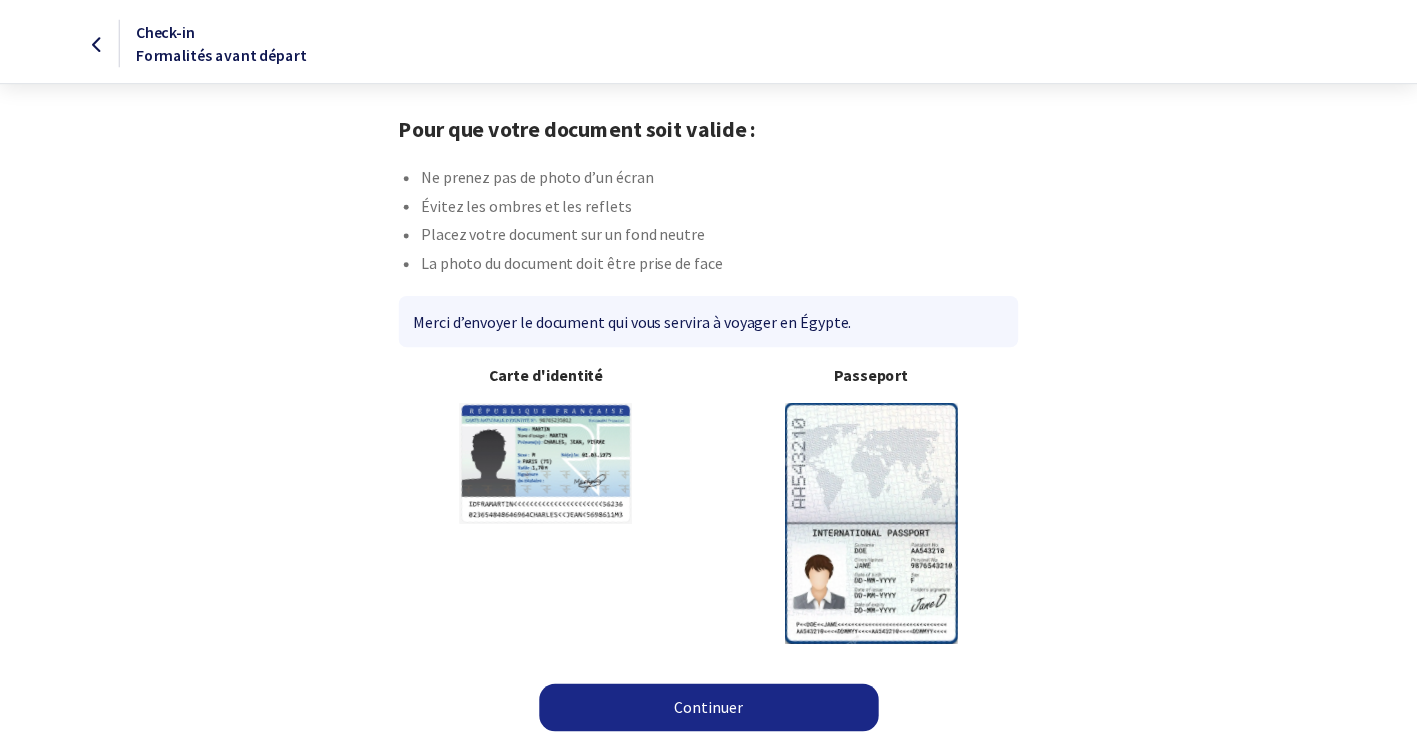scroll, scrollTop: 0, scrollLeft: 0, axis: both 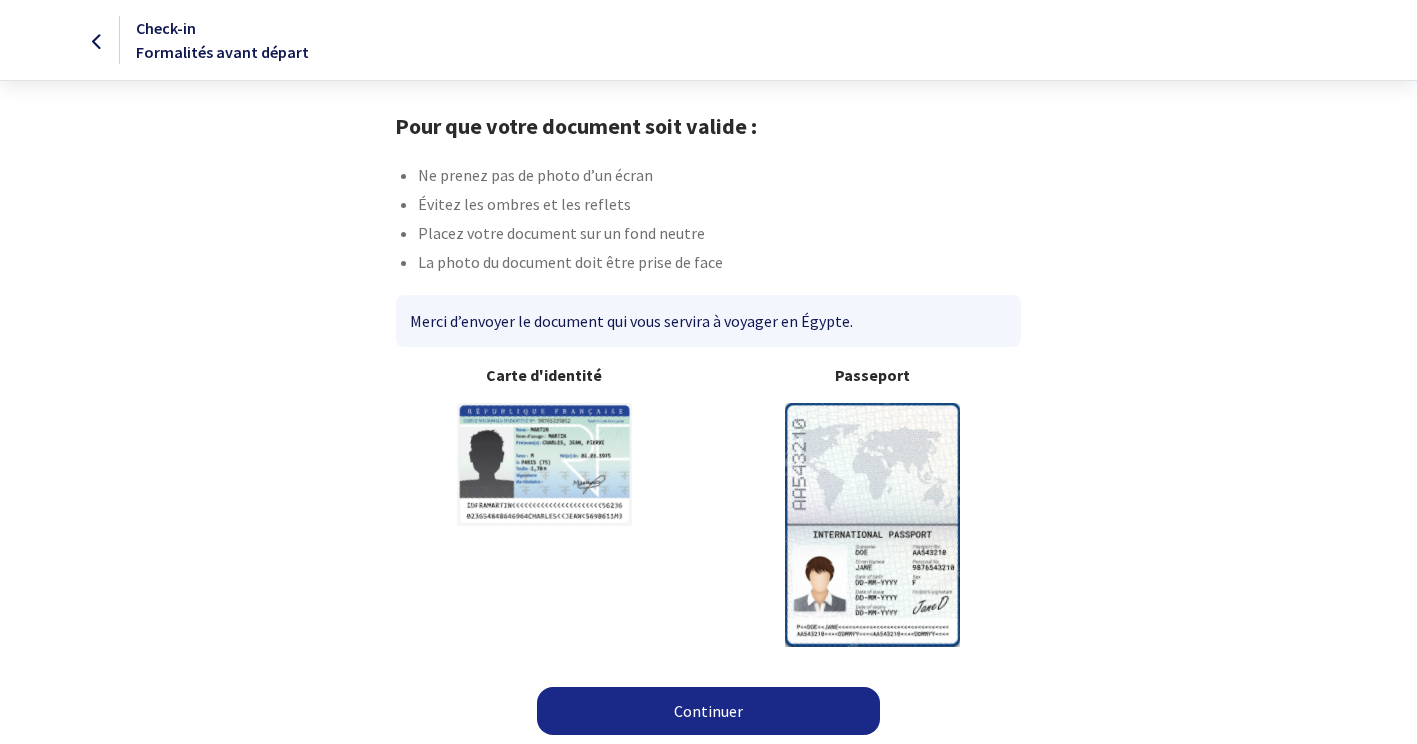 click on "Continuer" at bounding box center (708, 711) 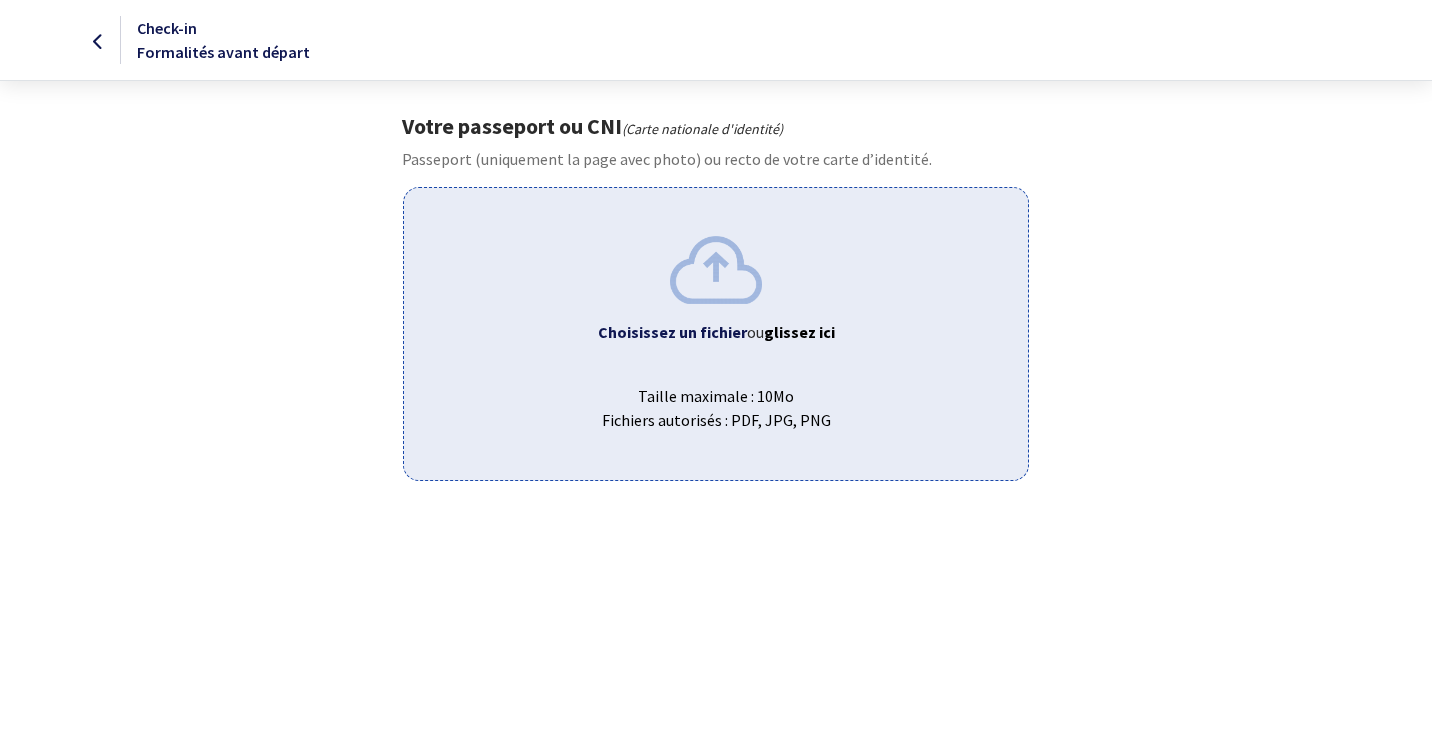 scroll, scrollTop: 0, scrollLeft: 0, axis: both 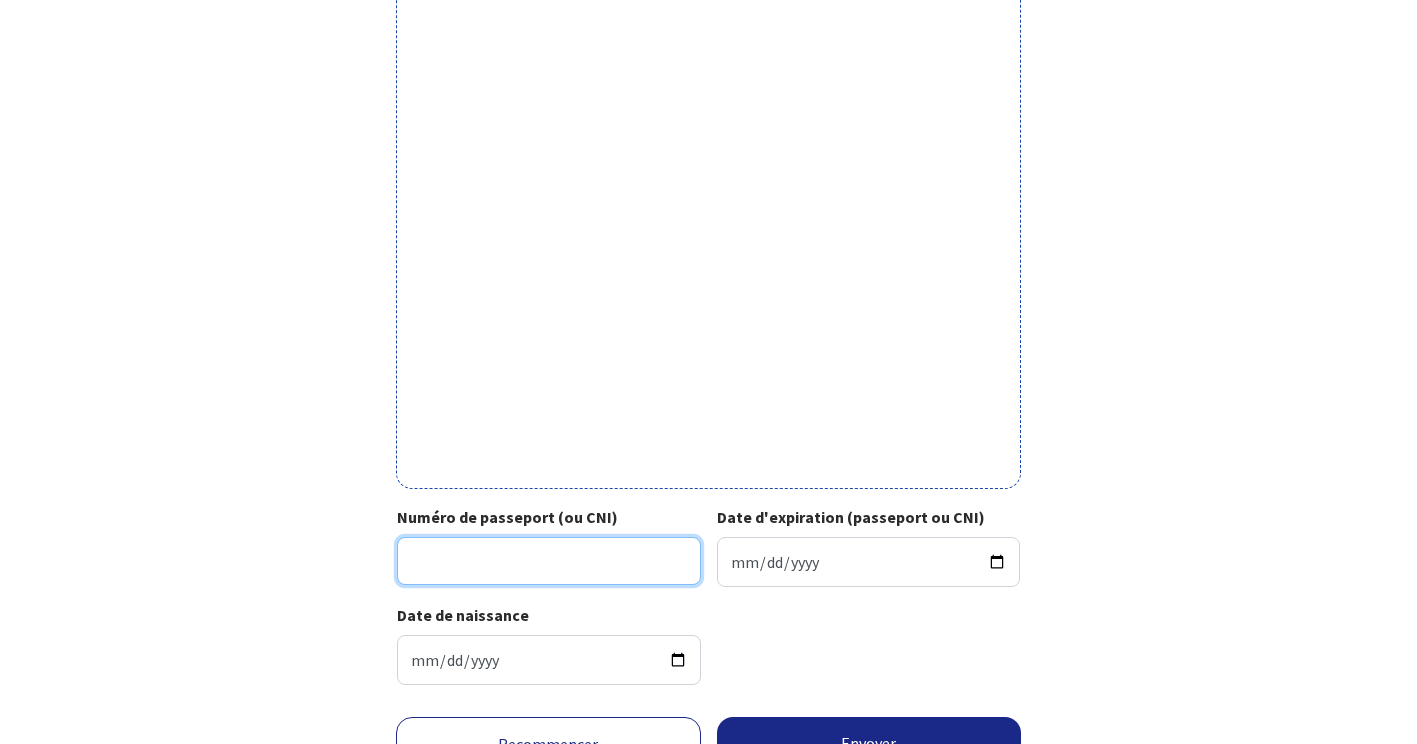 click on "Numéro de passeport (ou CNI)" at bounding box center (549, 561) 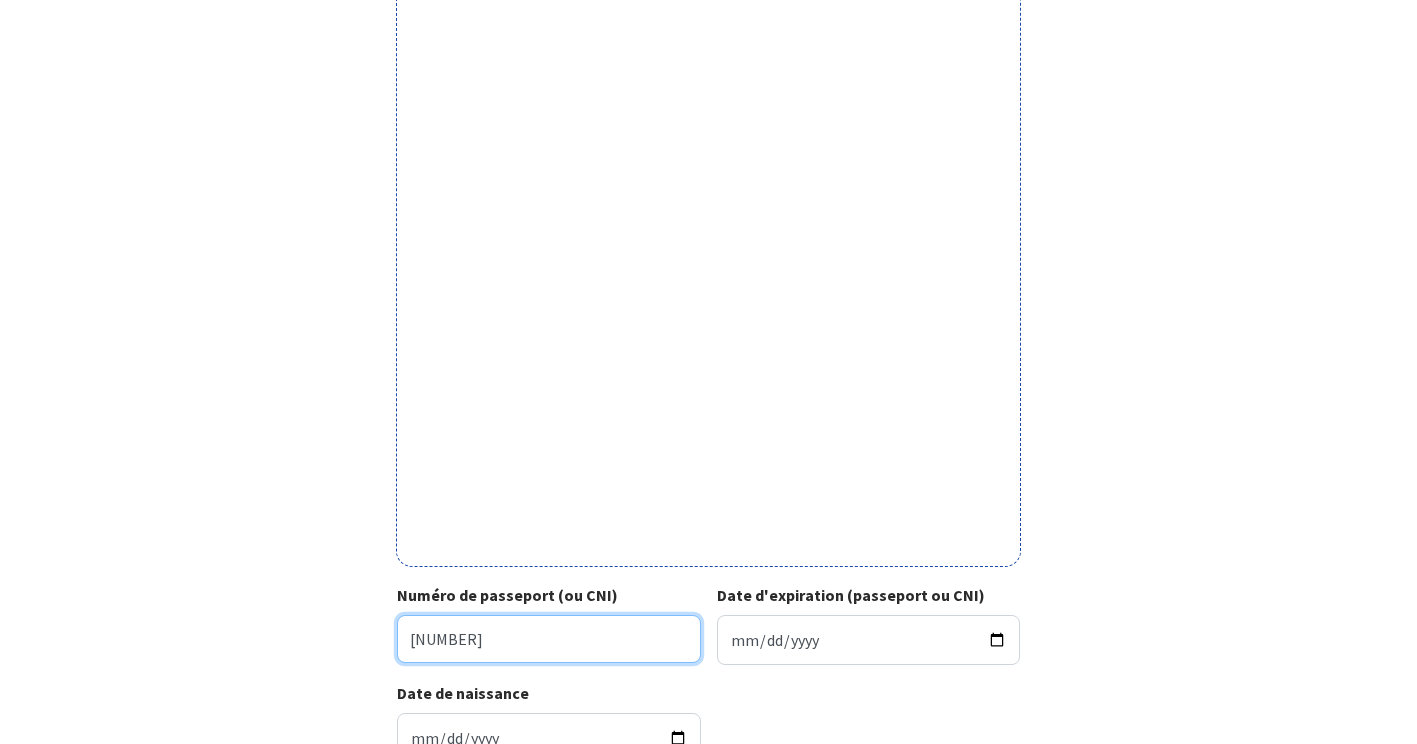 scroll, scrollTop: 606, scrollLeft: 0, axis: vertical 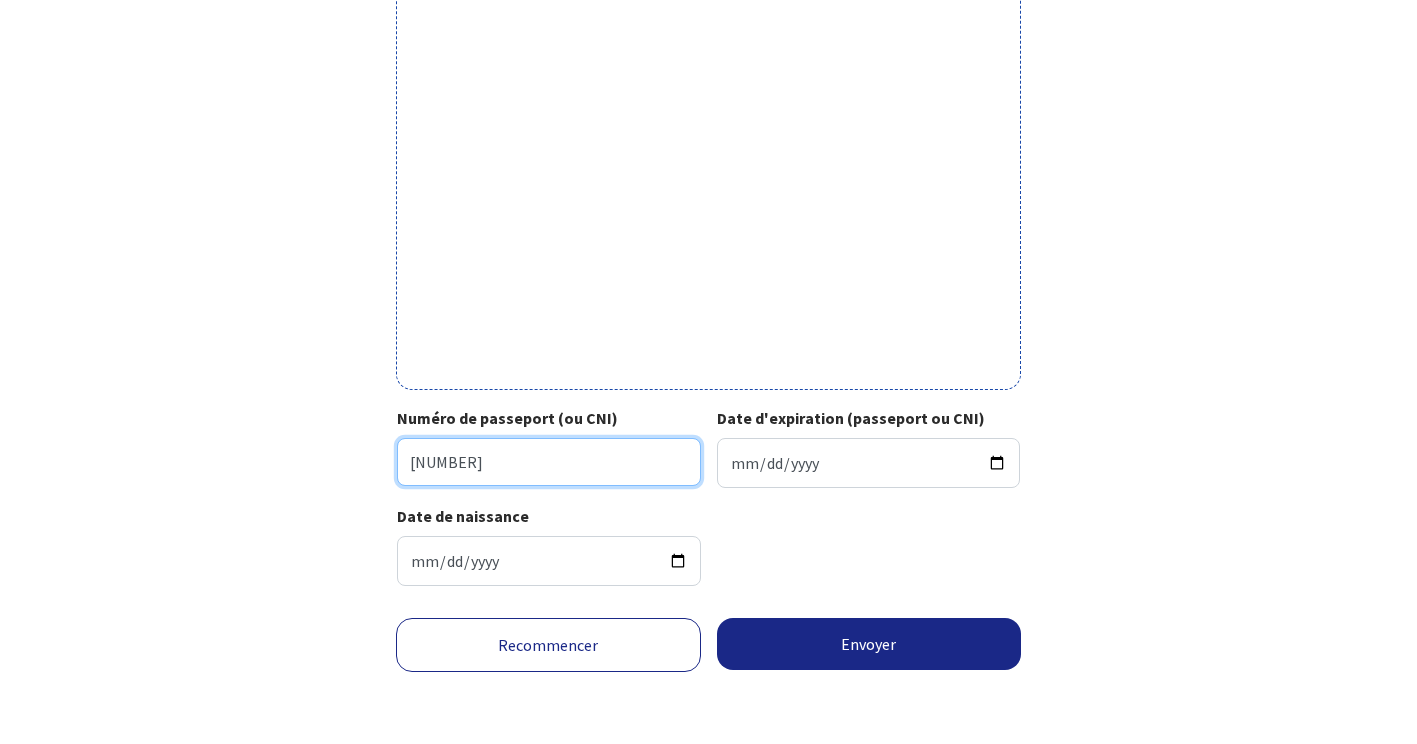 click on "21AD" at bounding box center [549, 462] 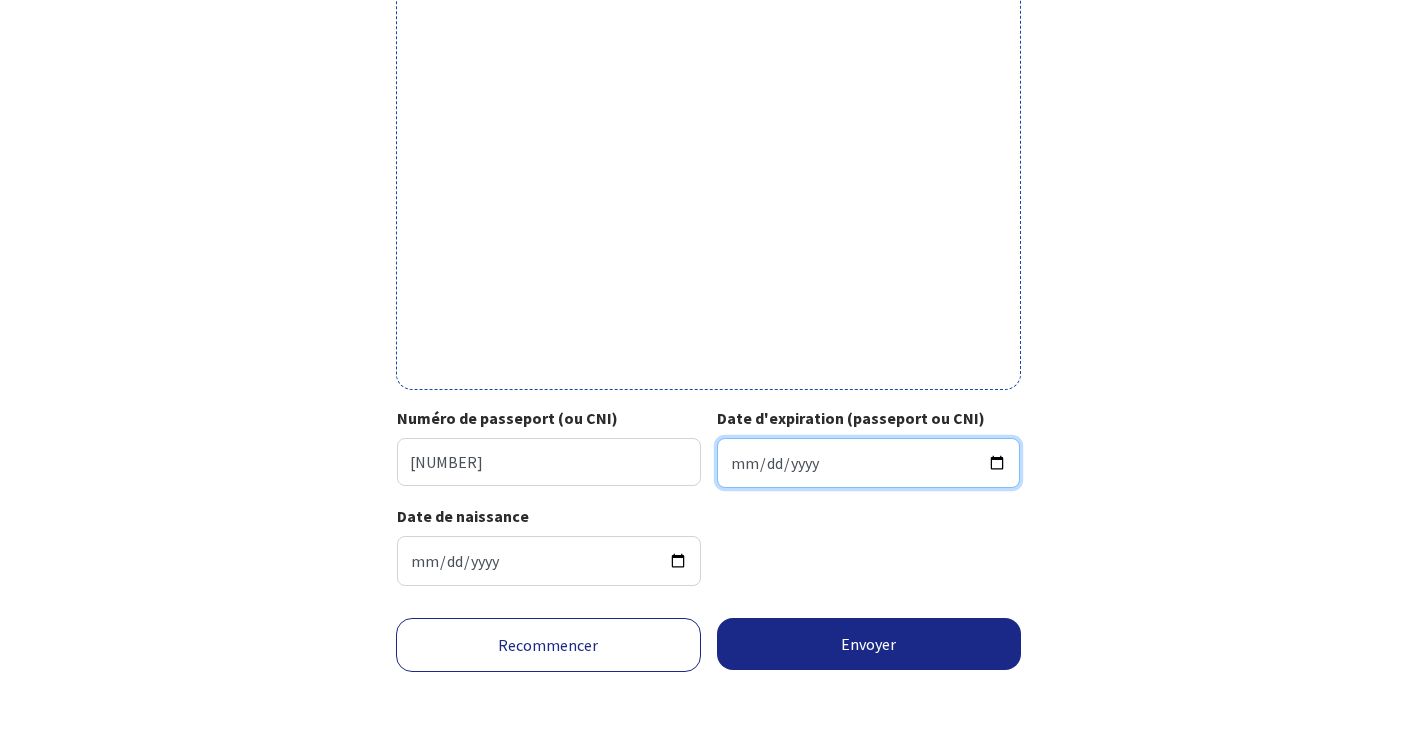 click on "Date d'expiration (passeport ou CNI)" at bounding box center (869, 463) 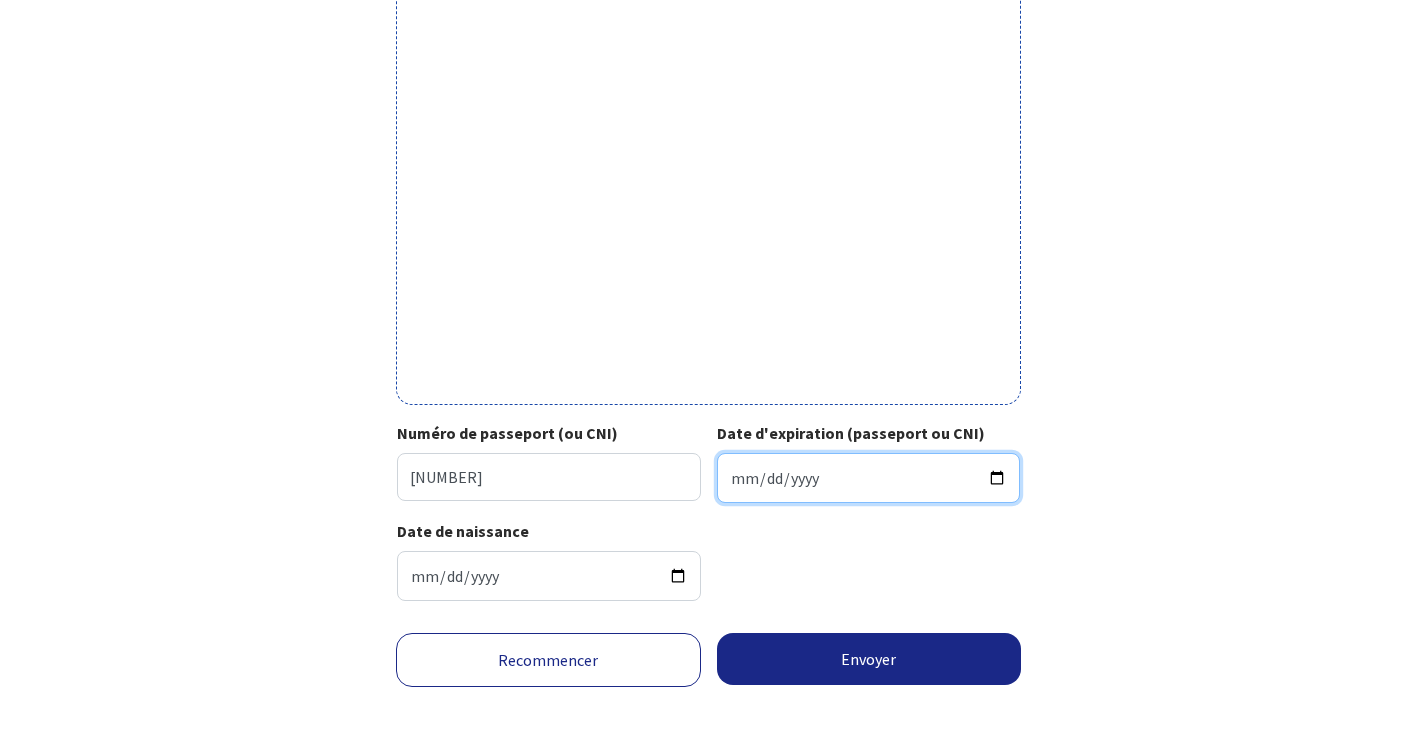 scroll, scrollTop: 606, scrollLeft: 0, axis: vertical 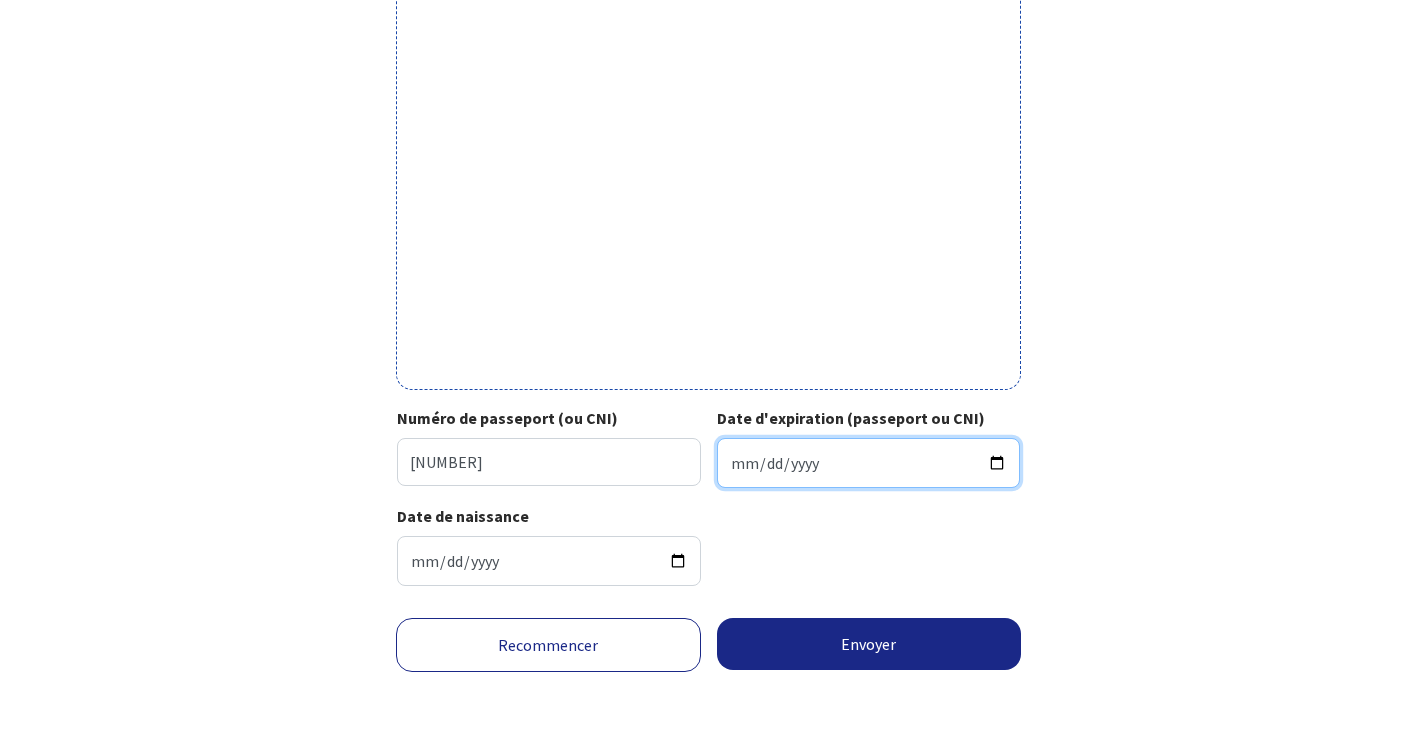 type on "2031-03-30" 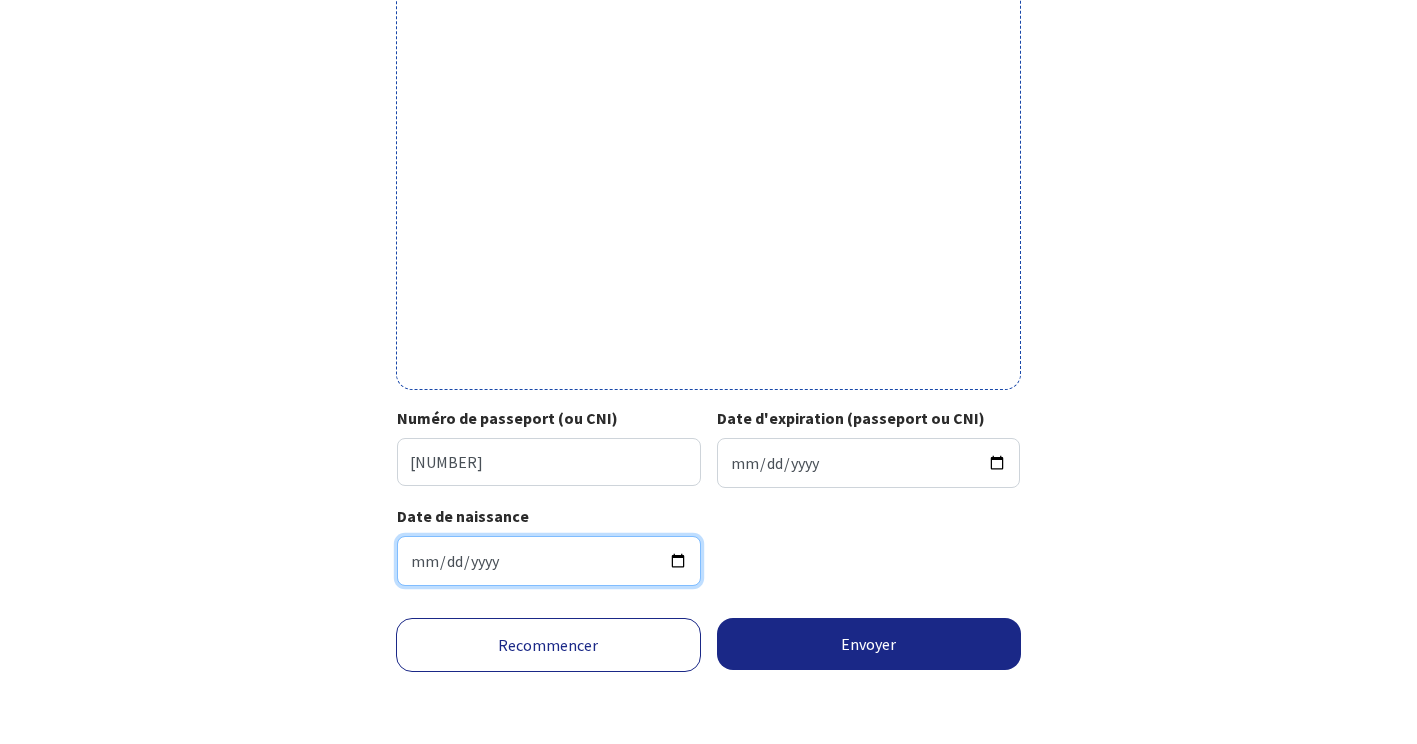 click on "1970-02-23" at bounding box center (549, 561) 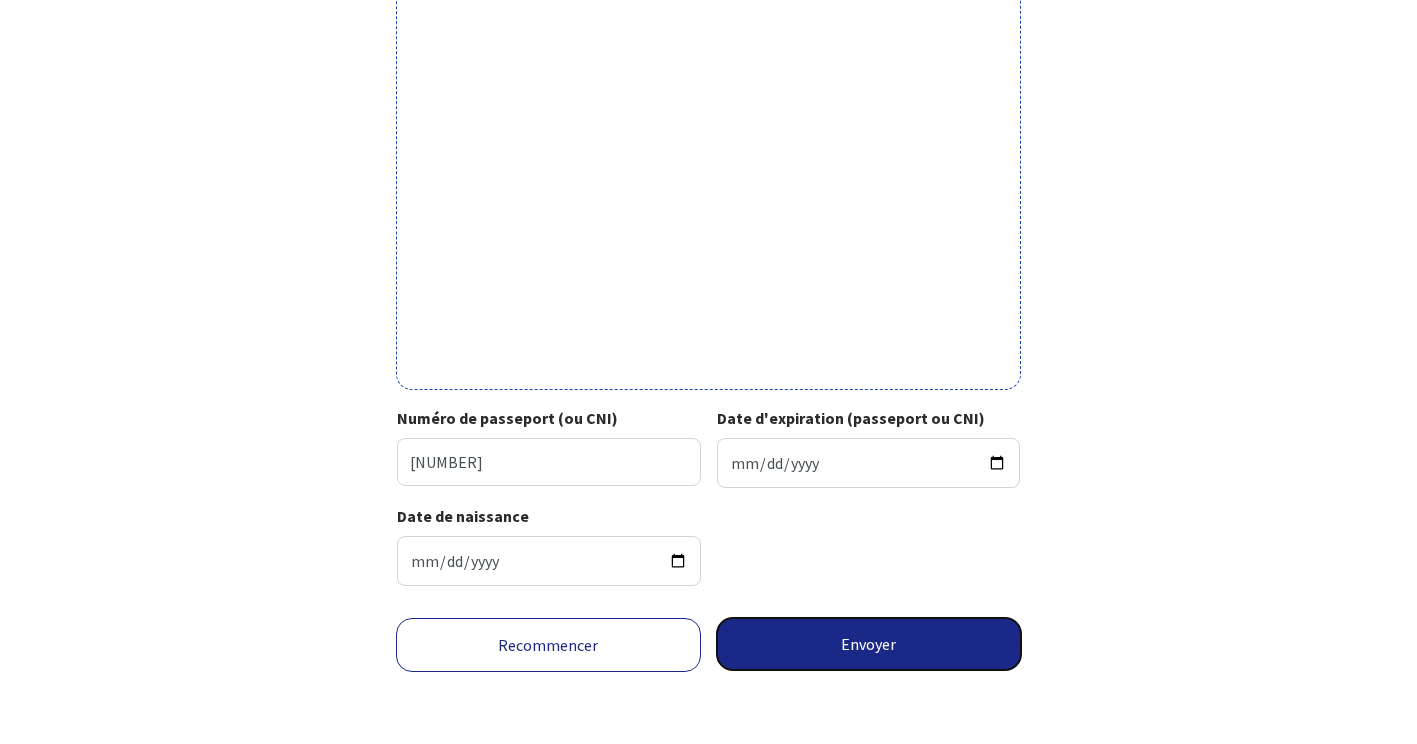 click on "Envoyer" at bounding box center [869, 644] 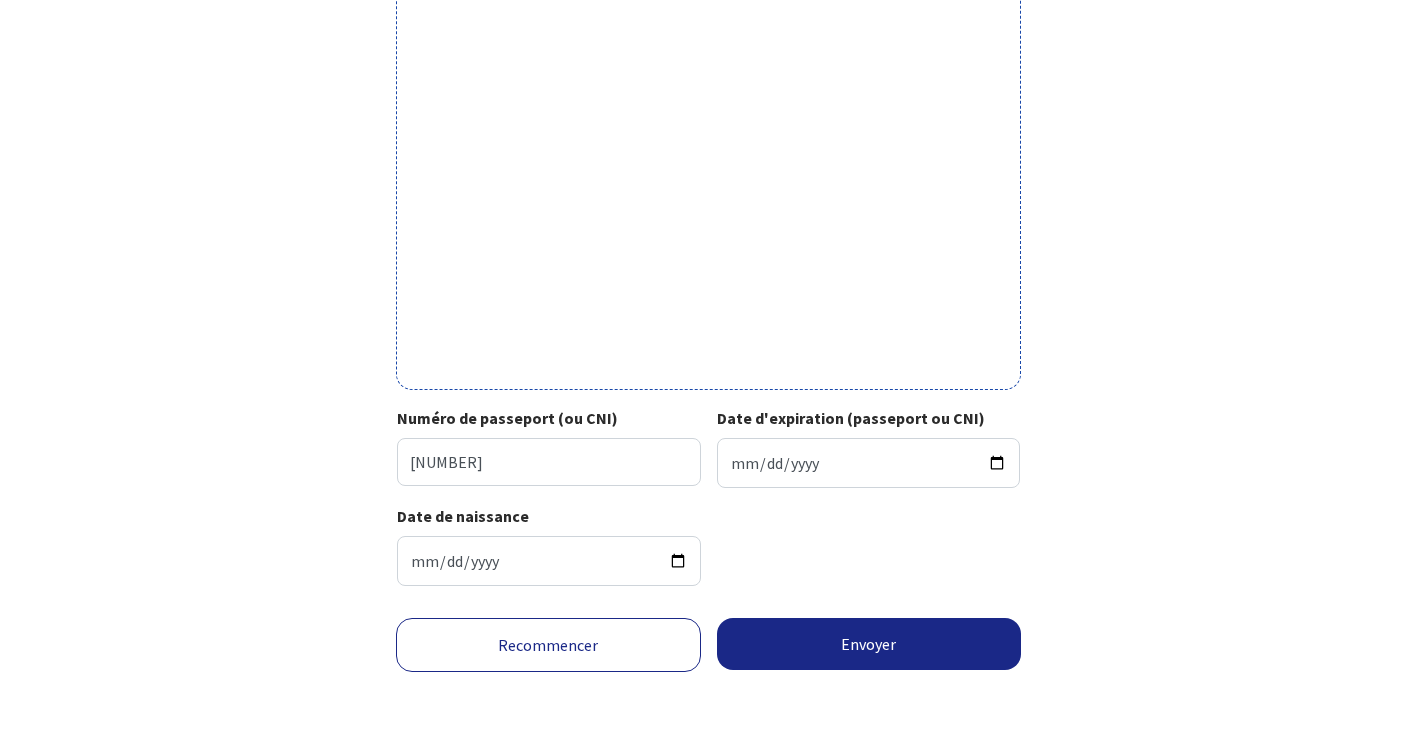 scroll, scrollTop: 576, scrollLeft: 0, axis: vertical 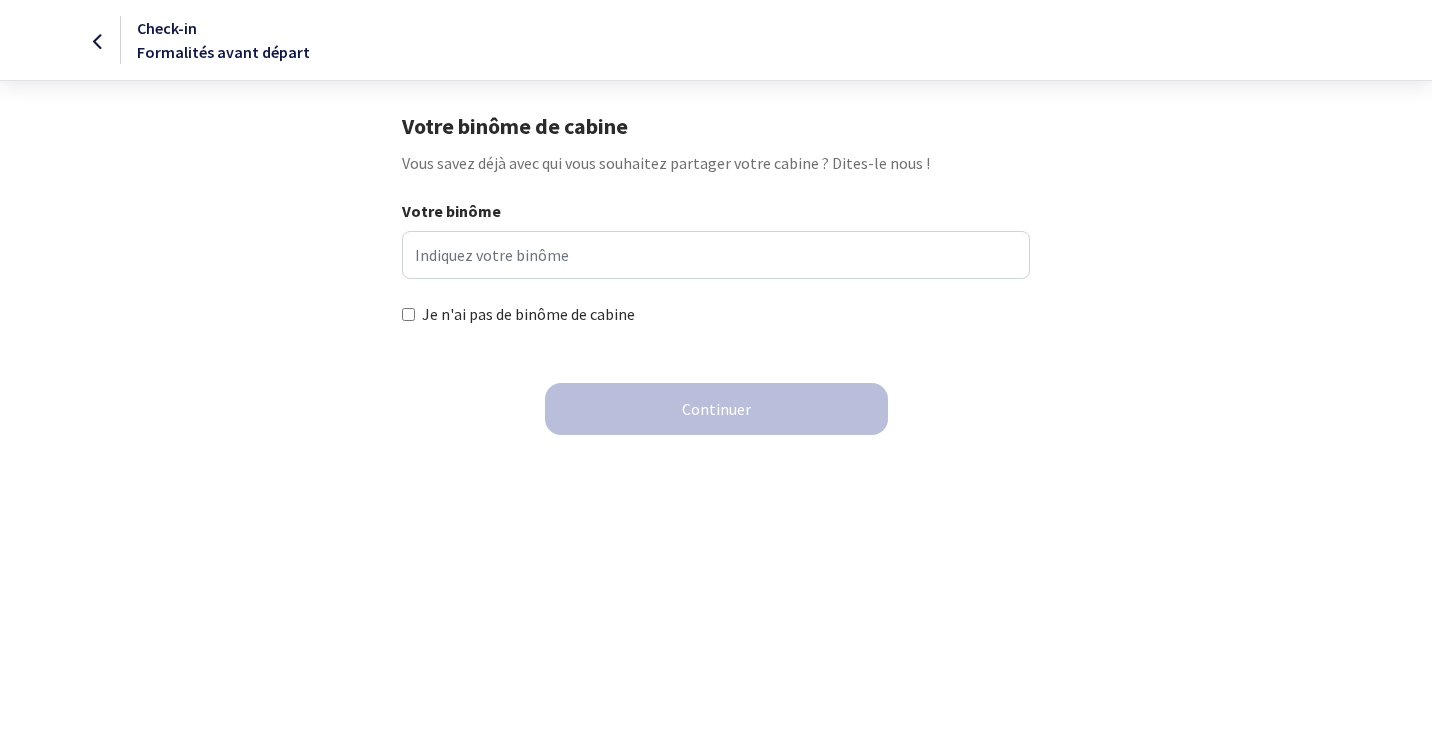 click on "Je n'ai pas de binôme de cabine" at bounding box center (408, 314) 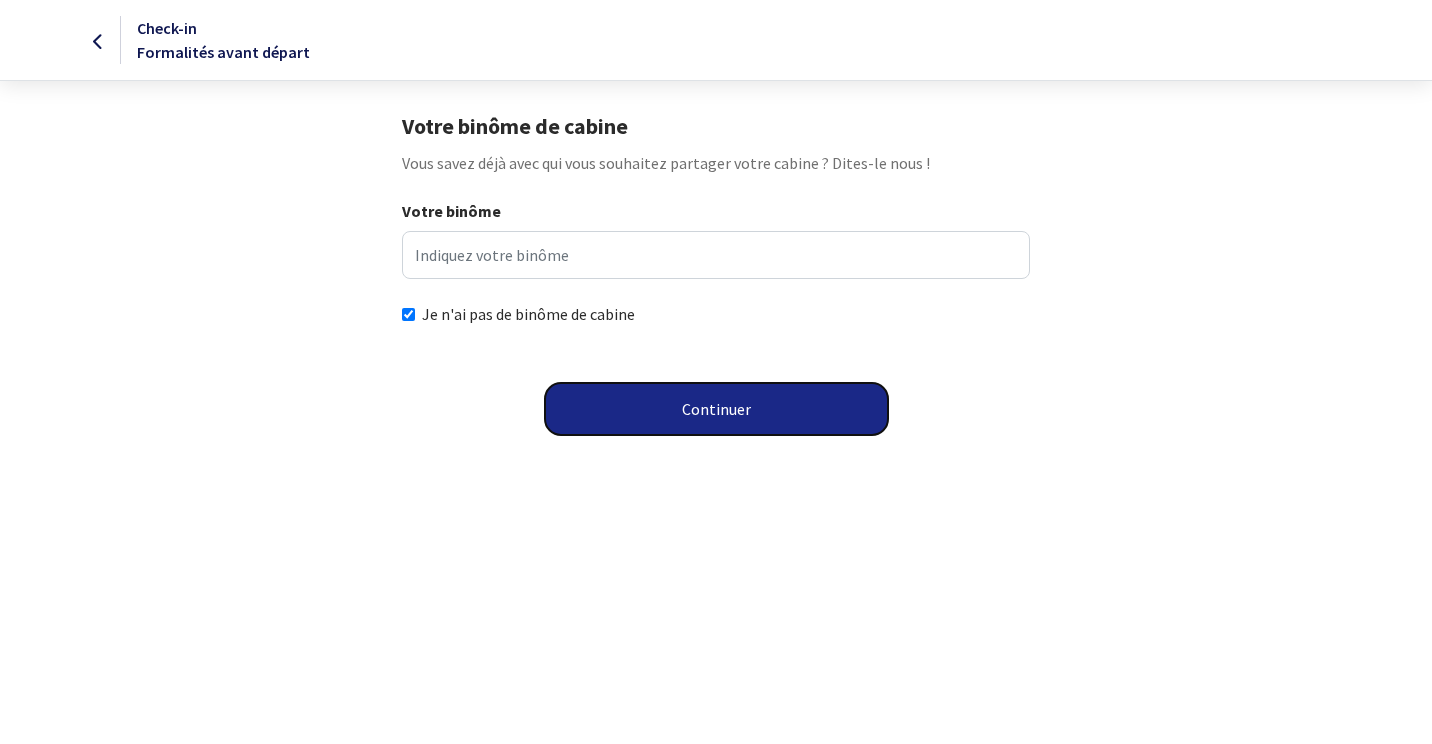 click on "Continuer" at bounding box center [716, 409] 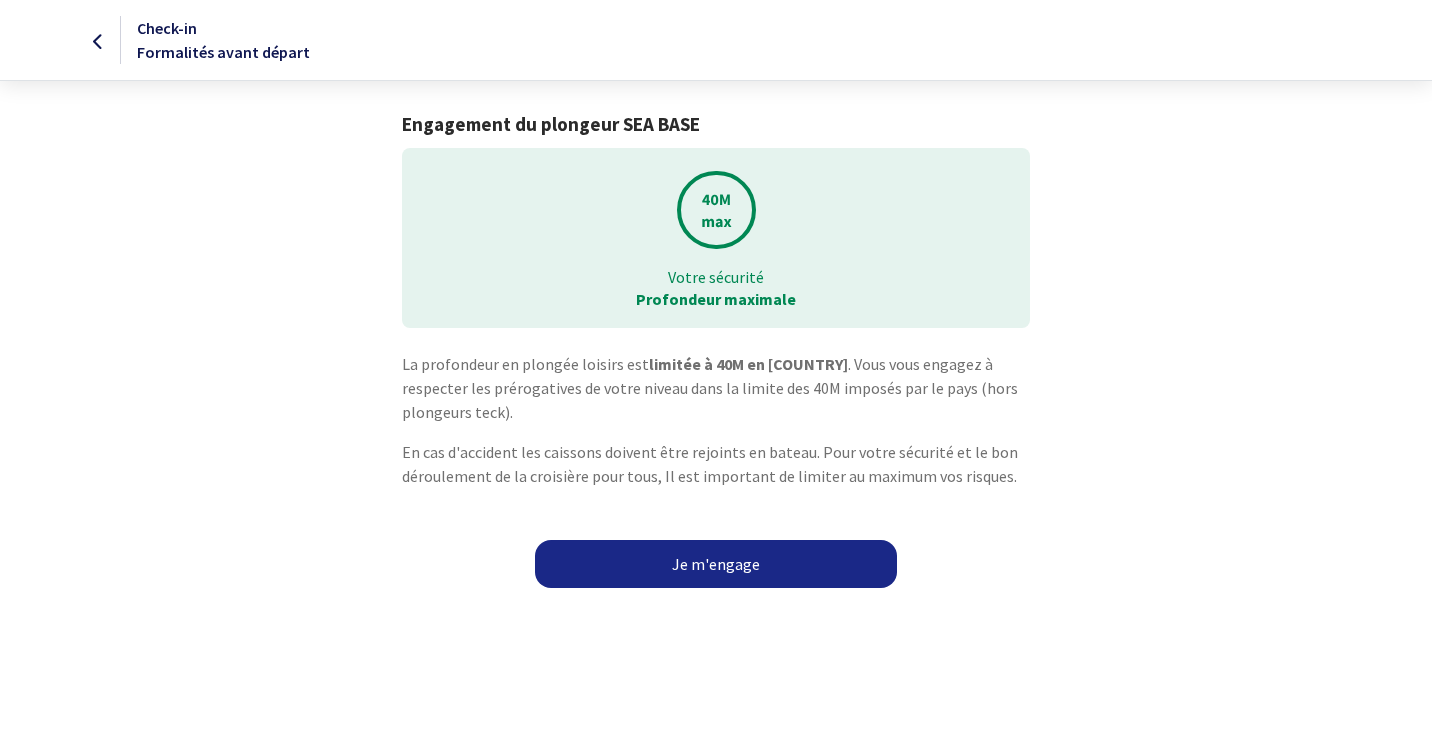 scroll, scrollTop: 0, scrollLeft: 0, axis: both 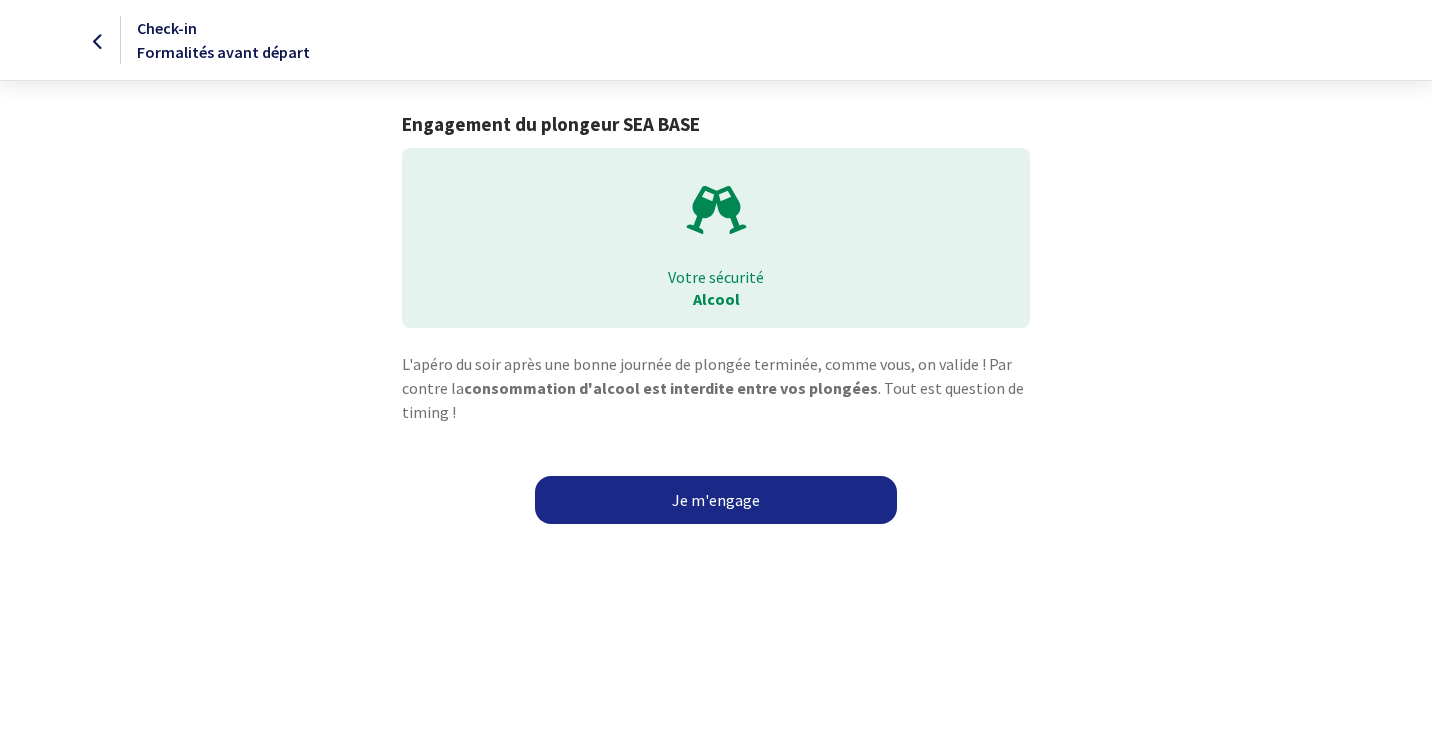 click on "Je m'engage" at bounding box center [716, 500] 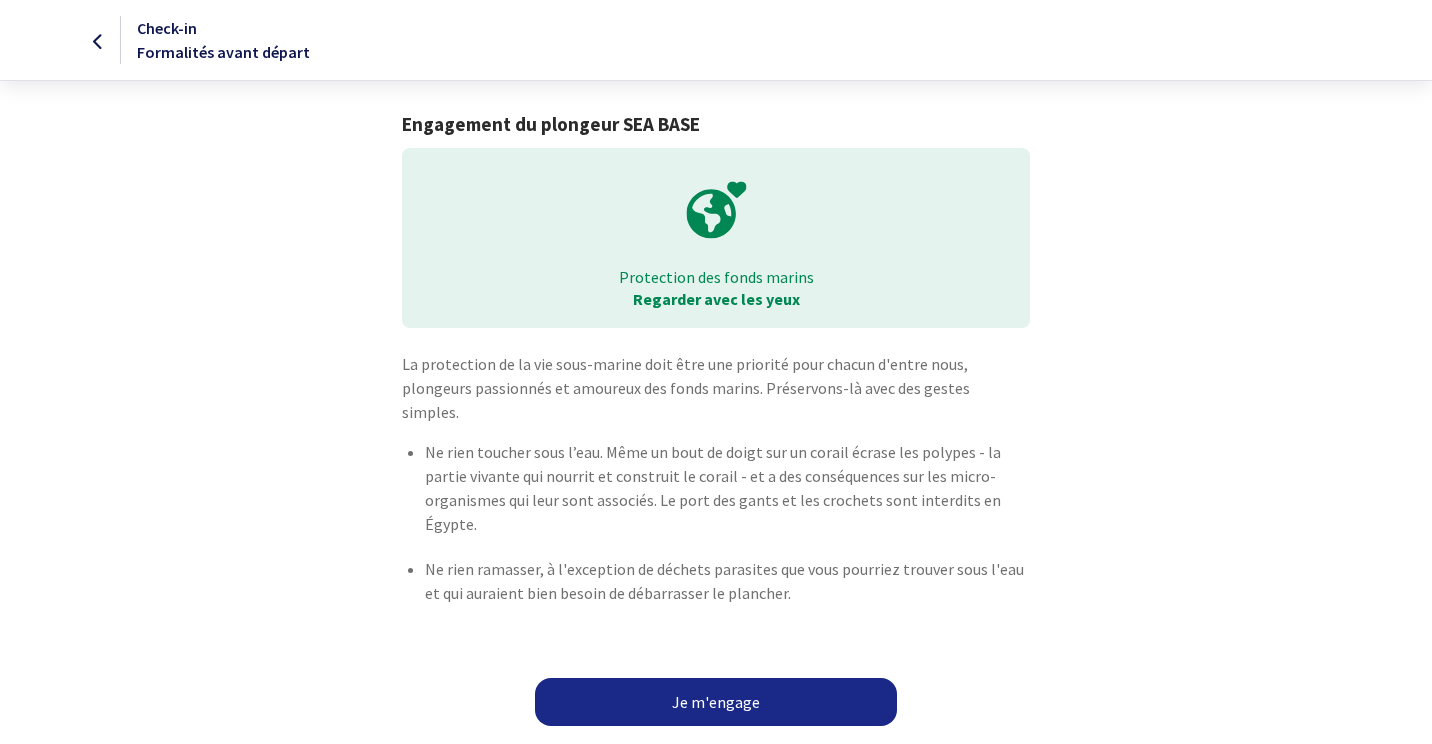 scroll, scrollTop: 0, scrollLeft: 0, axis: both 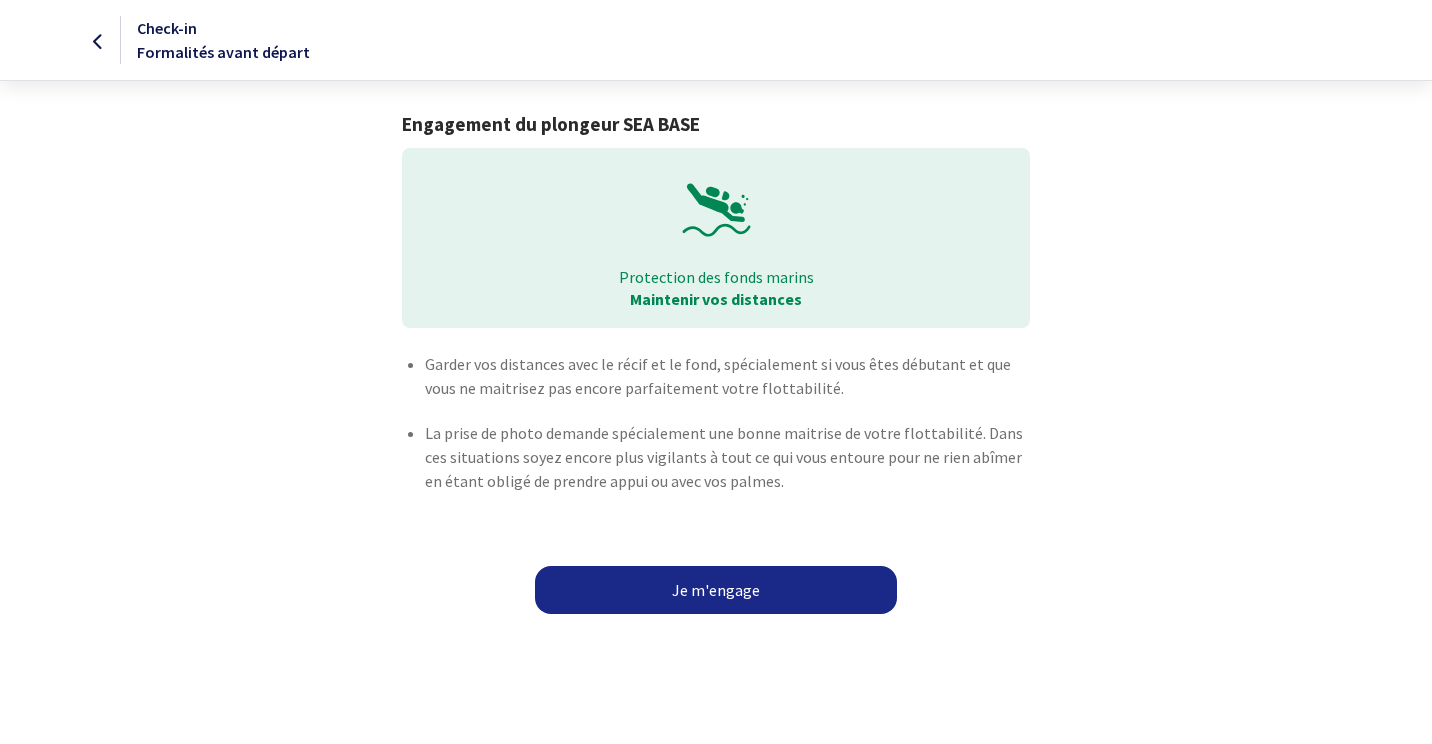 click on "Je m'engage" at bounding box center [716, 590] 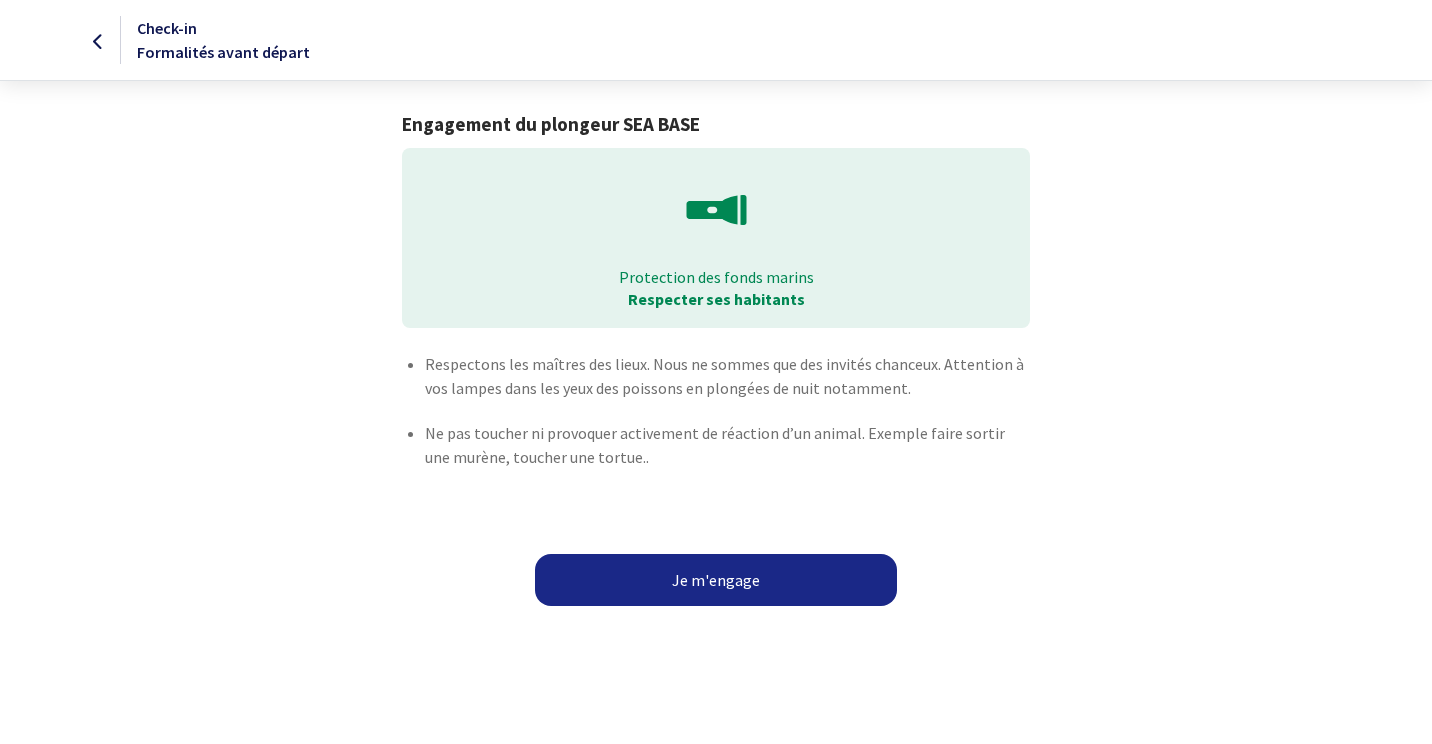 scroll, scrollTop: 0, scrollLeft: 0, axis: both 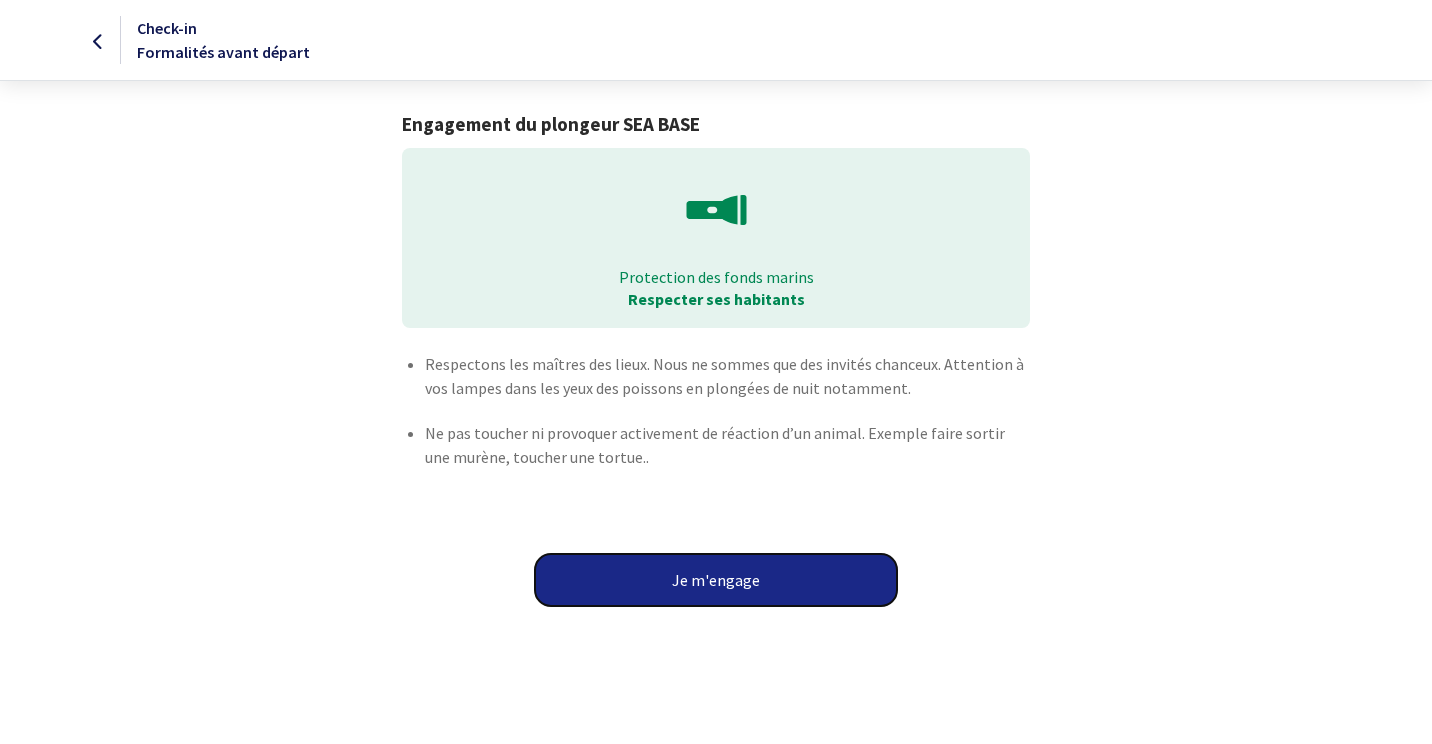click on "Je m'engage" at bounding box center (716, 580) 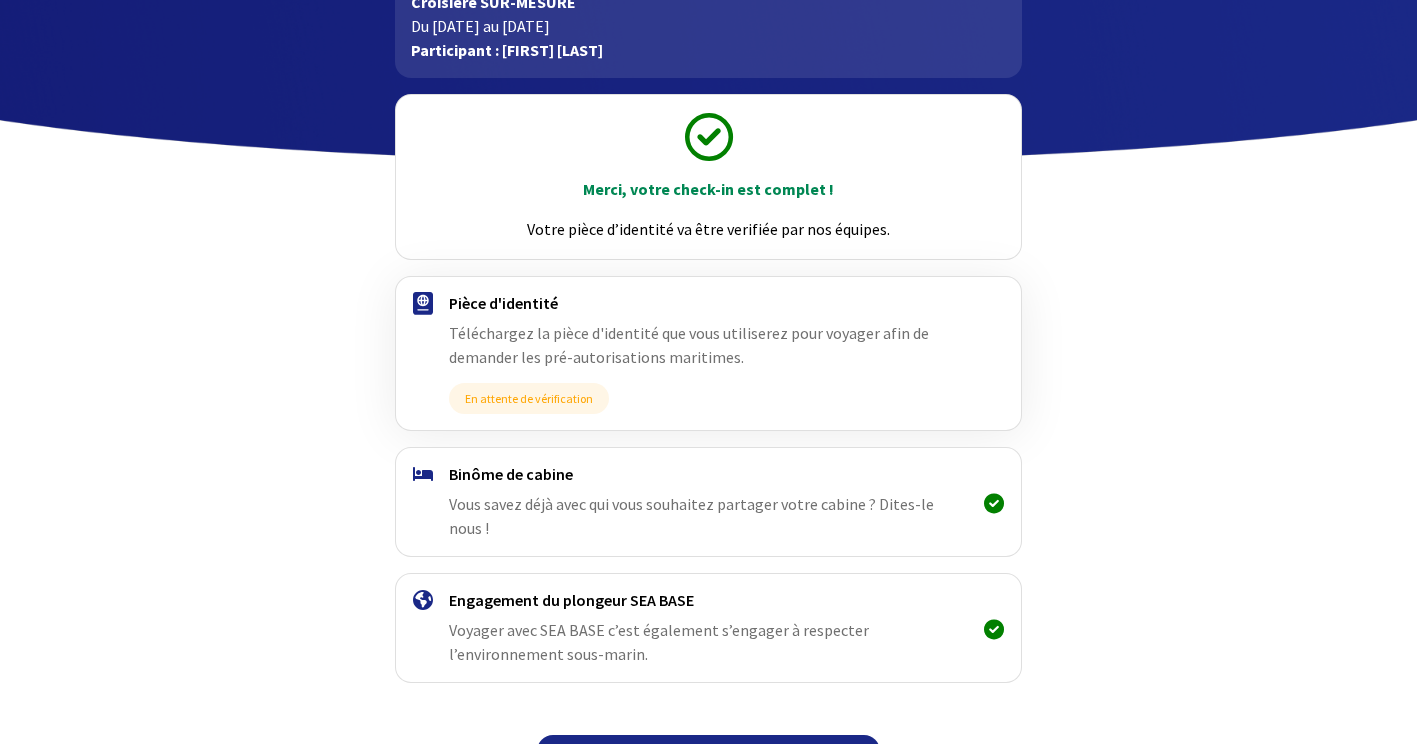 scroll, scrollTop: 165, scrollLeft: 0, axis: vertical 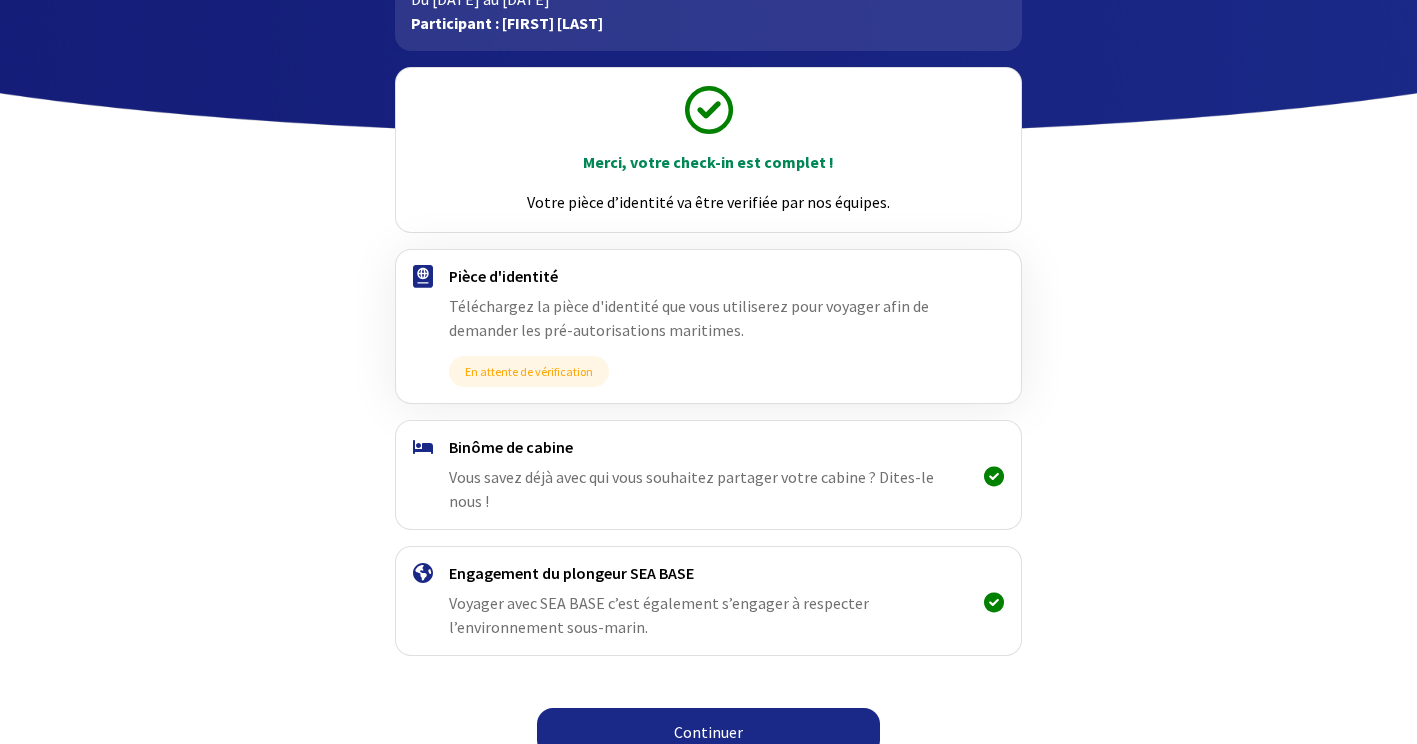 click on "Continuer" at bounding box center [708, 732] 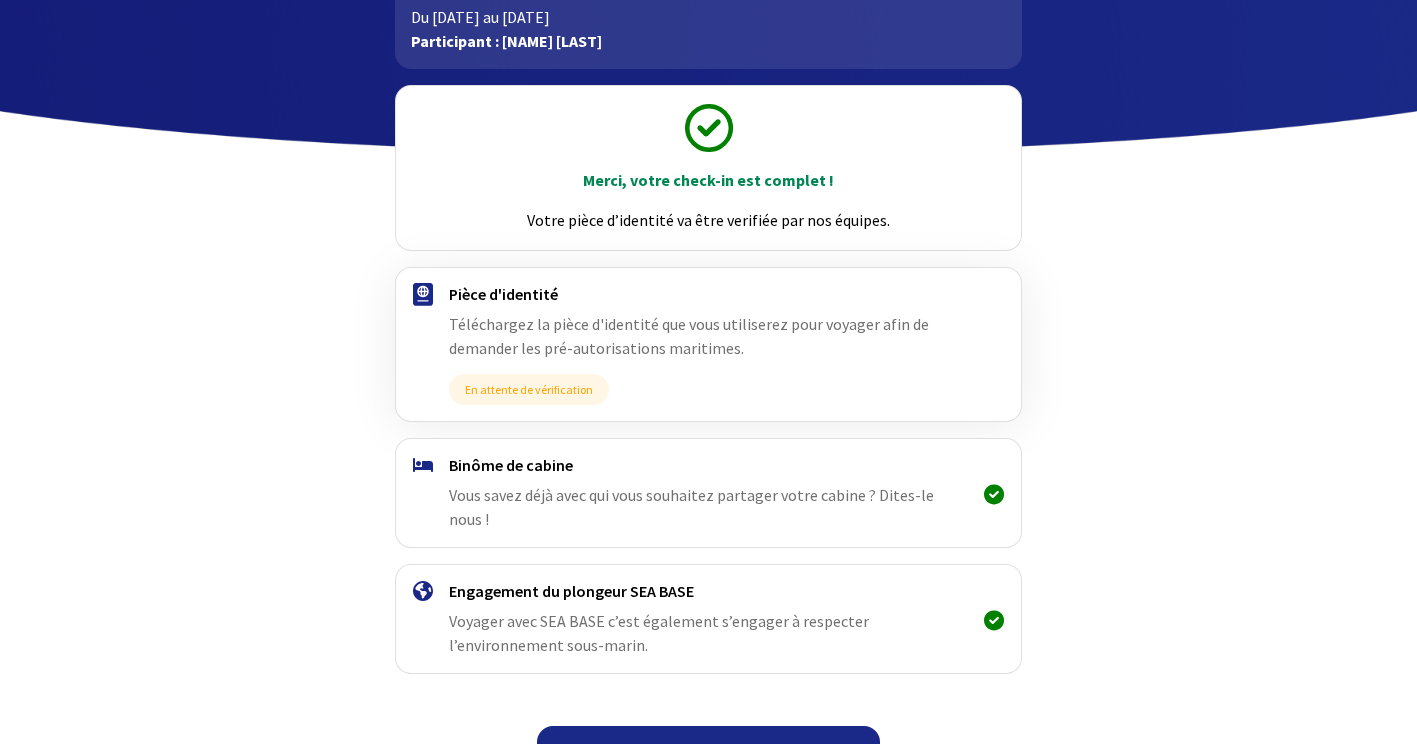 scroll, scrollTop: 165, scrollLeft: 0, axis: vertical 